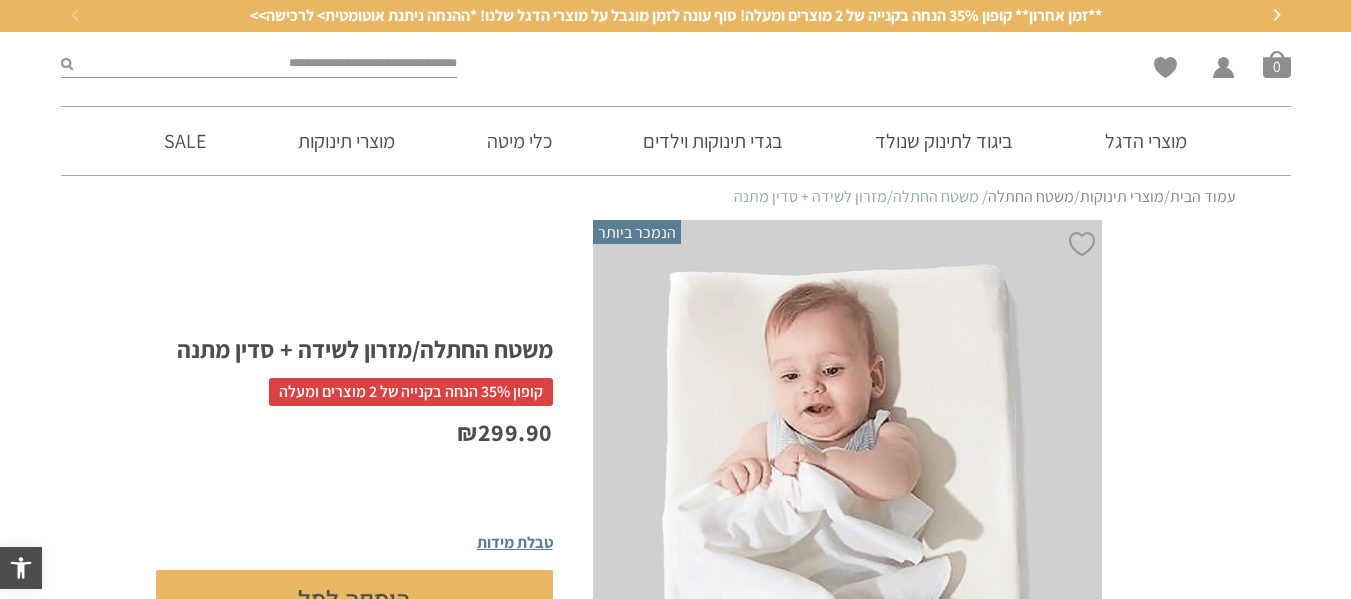 scroll, scrollTop: 0, scrollLeft: 0, axis: both 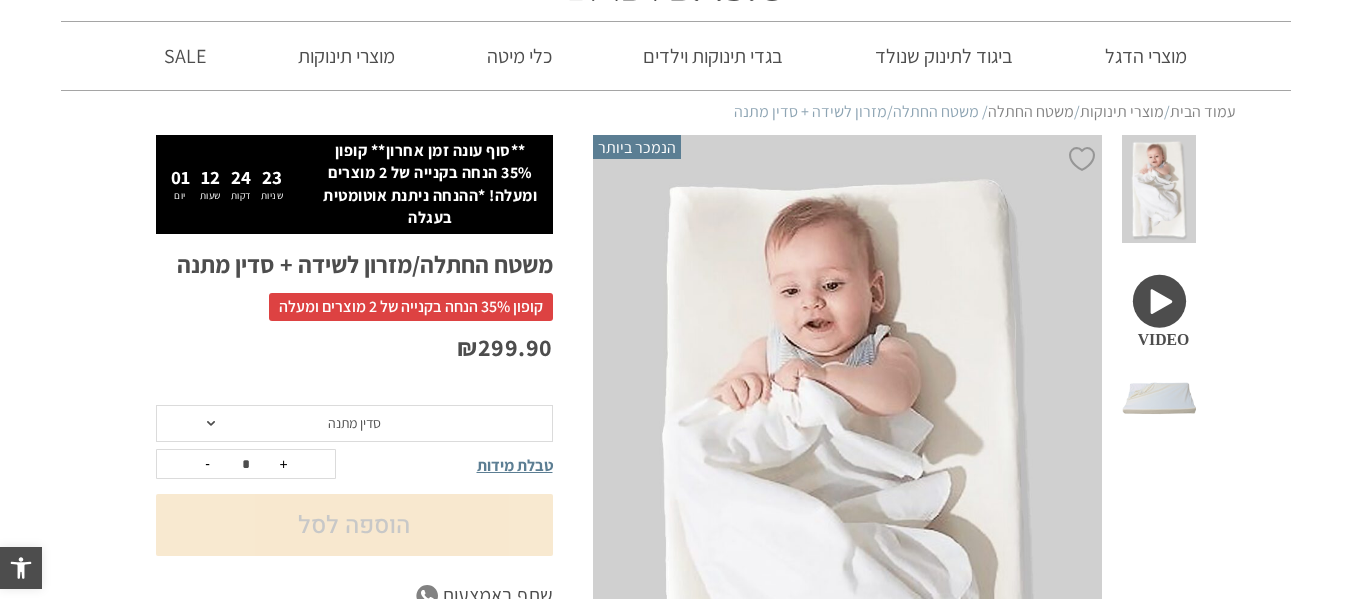 click at bounding box center (1158, 309) 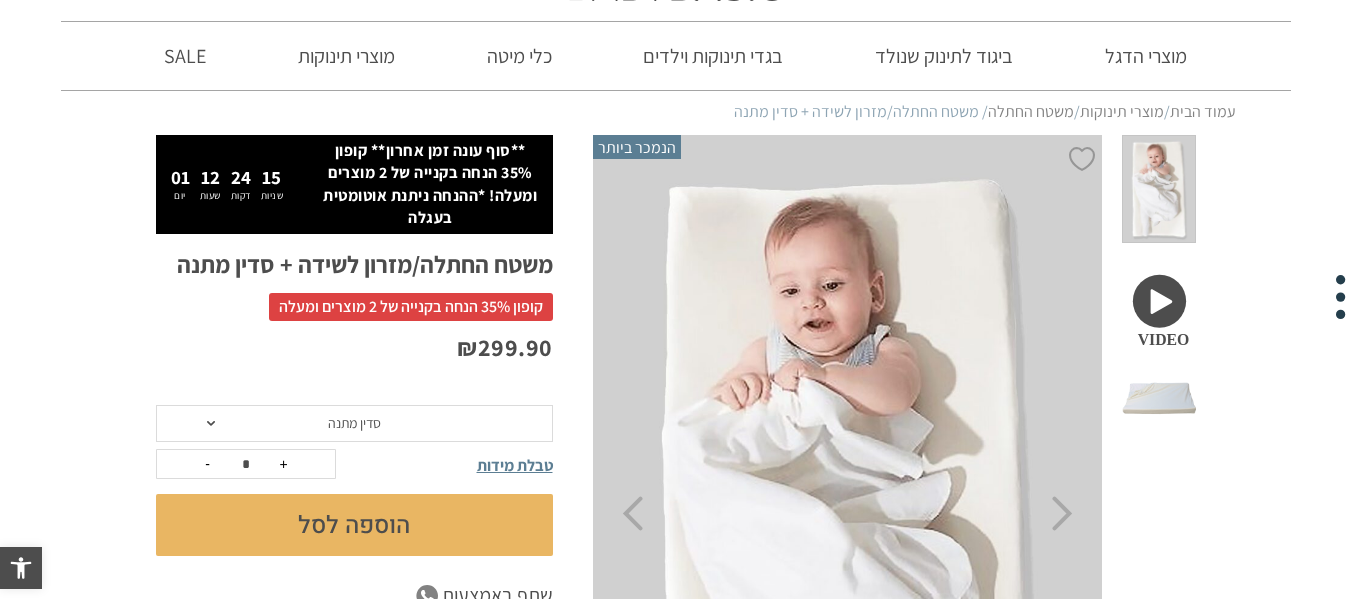 scroll, scrollTop: 0, scrollLeft: 0, axis: both 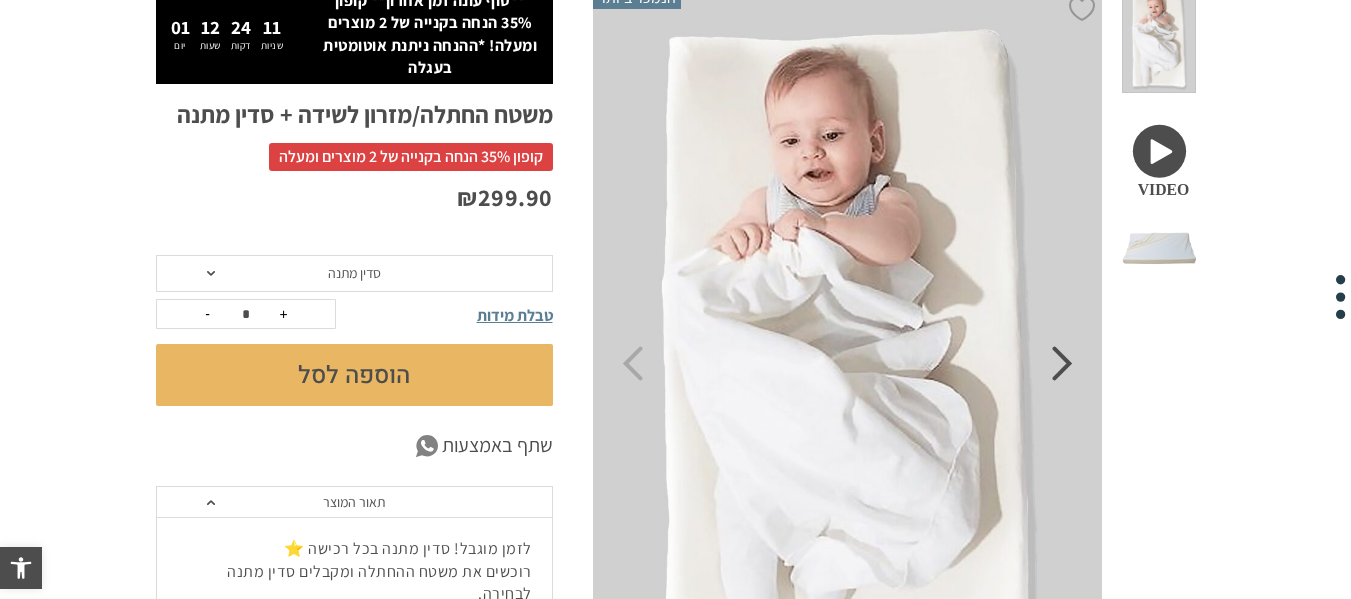 click 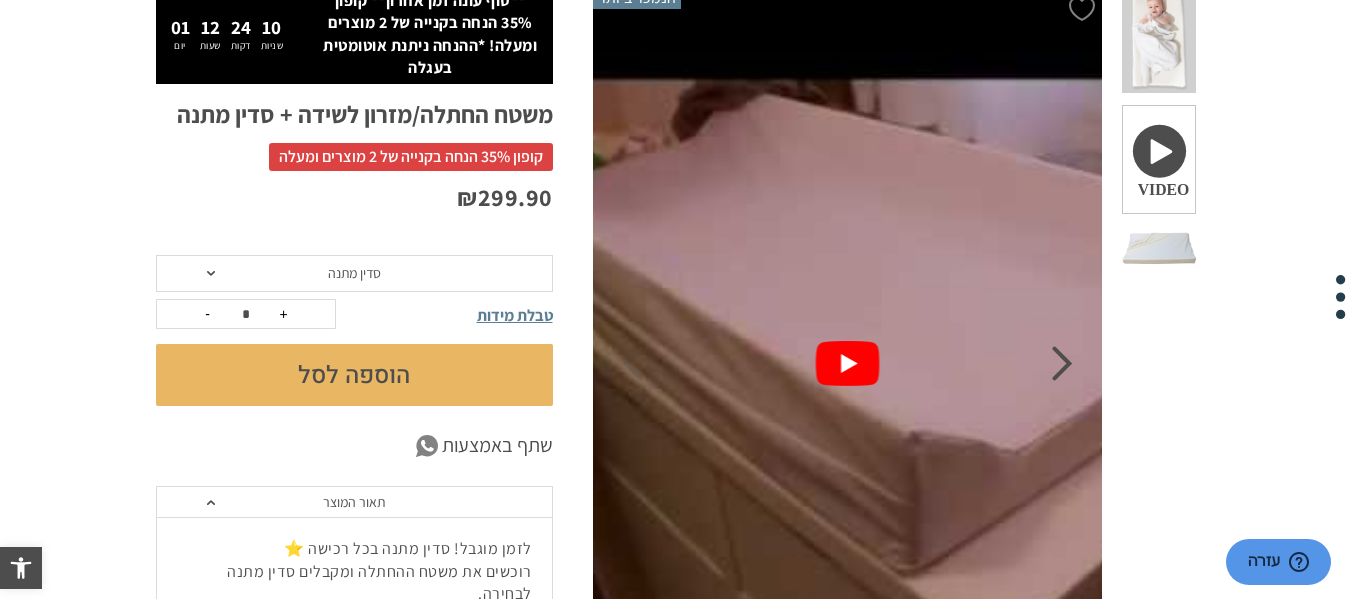 click 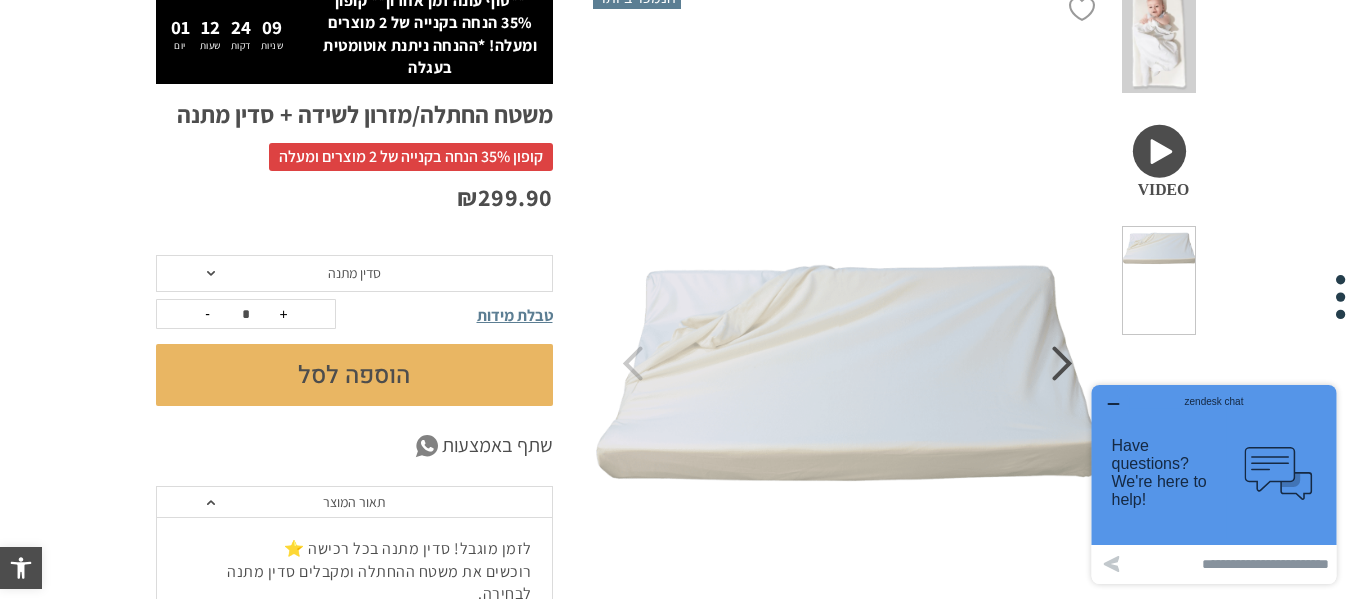 click 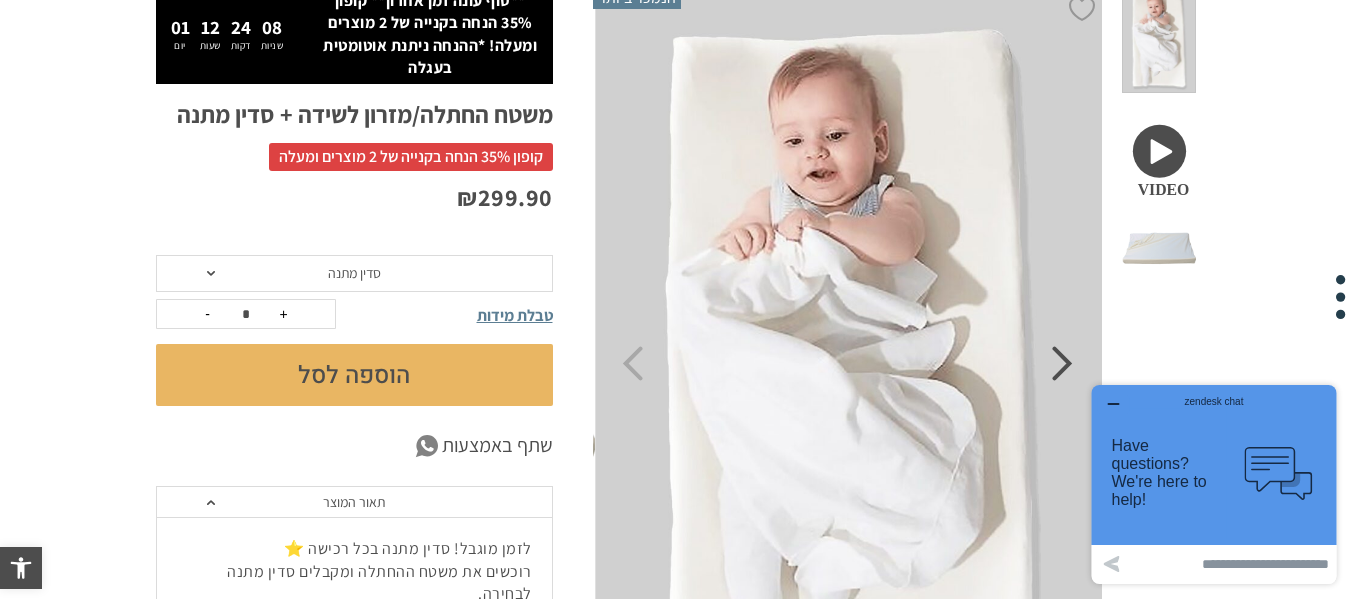 click on "דילוג לתוכן
פתח סרגל נגישות
כלי נגישות
כלי נגישות
הגדל טקסט הגדל טקסט
הקטן טקסט הקטן טקסט
גווני אפור גווני אפור
ניגודיות גבוהה ניגודיות גבוהה
ניגודיות הפוכה ניגודיות הפוכה
רקע בהיר רקע בהיר
הדגשת קישורים הדגשת קישורים
פונט קריא פונט קריא" at bounding box center [675, 1291] 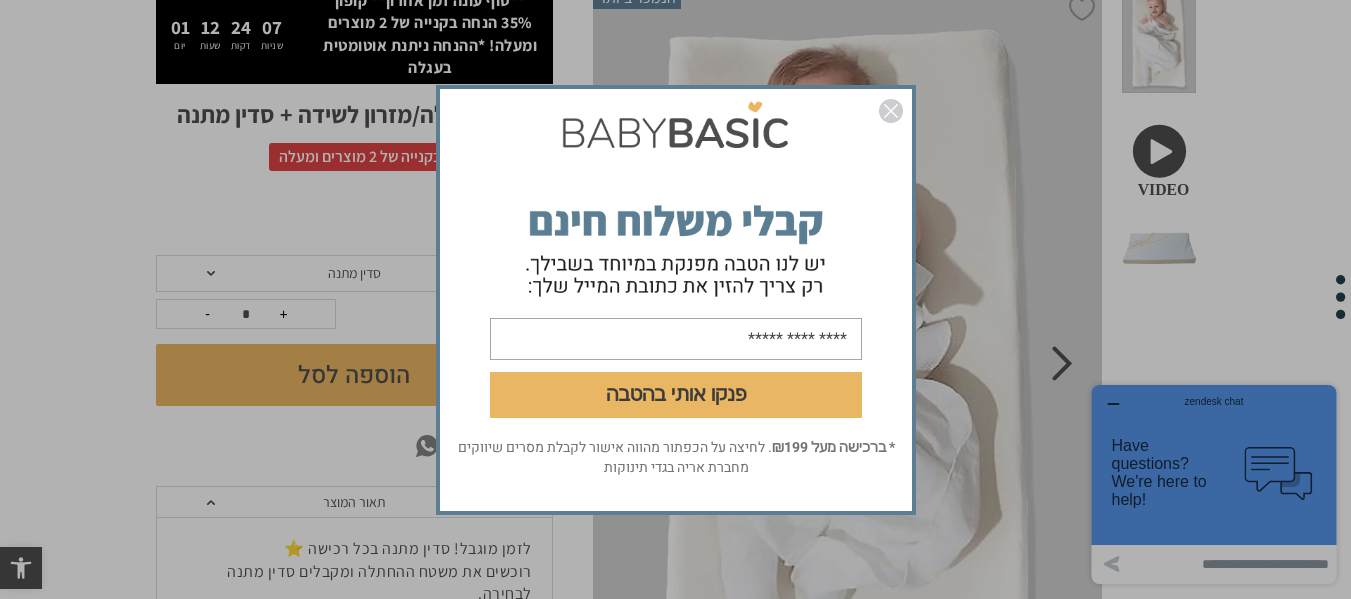 click on "מחברת אריה בגדי תינוקות" at bounding box center [675, 299] 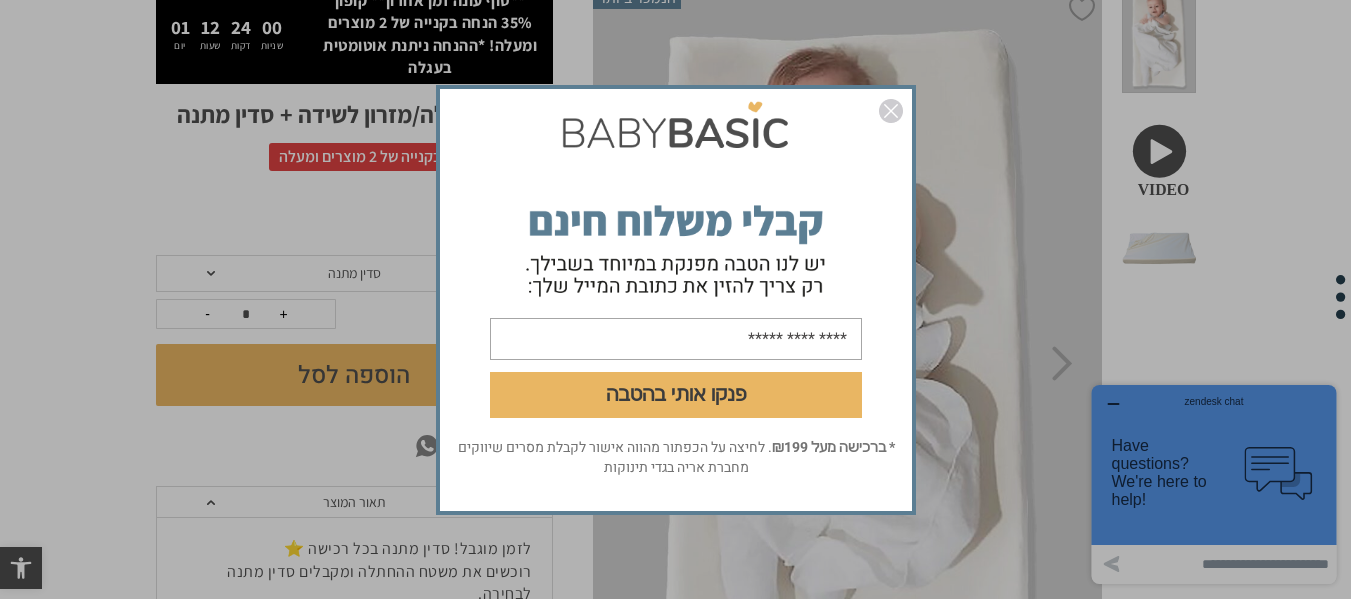 click at bounding box center [676, 338] 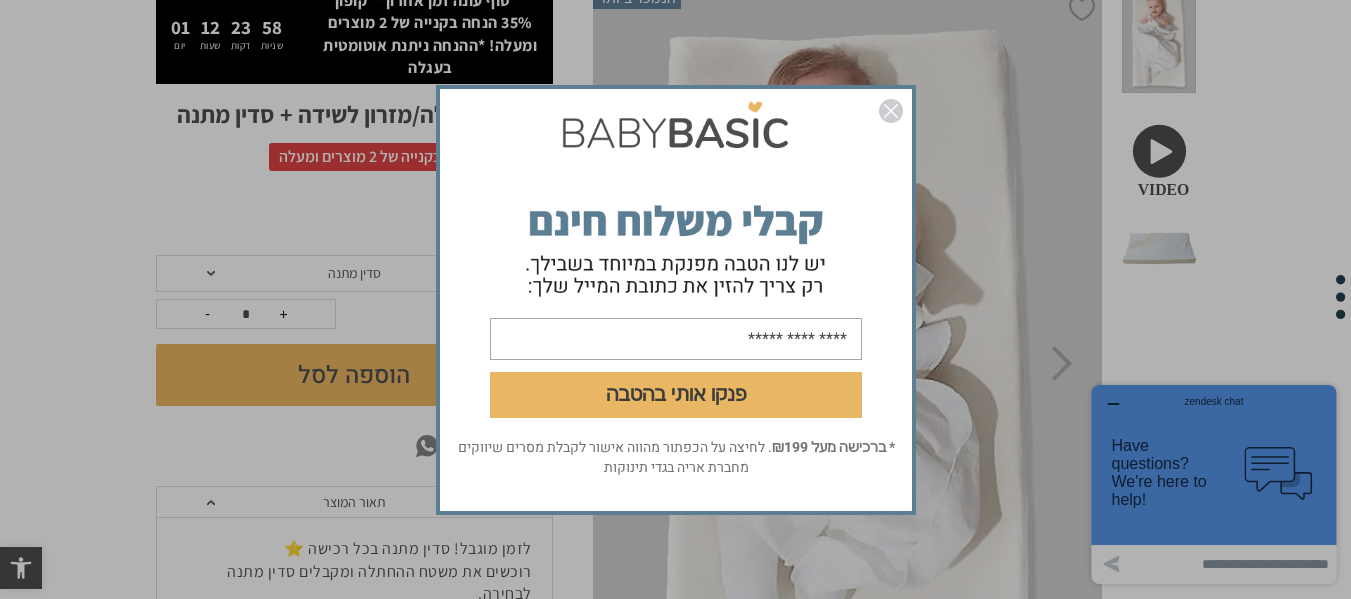 type on "**********" 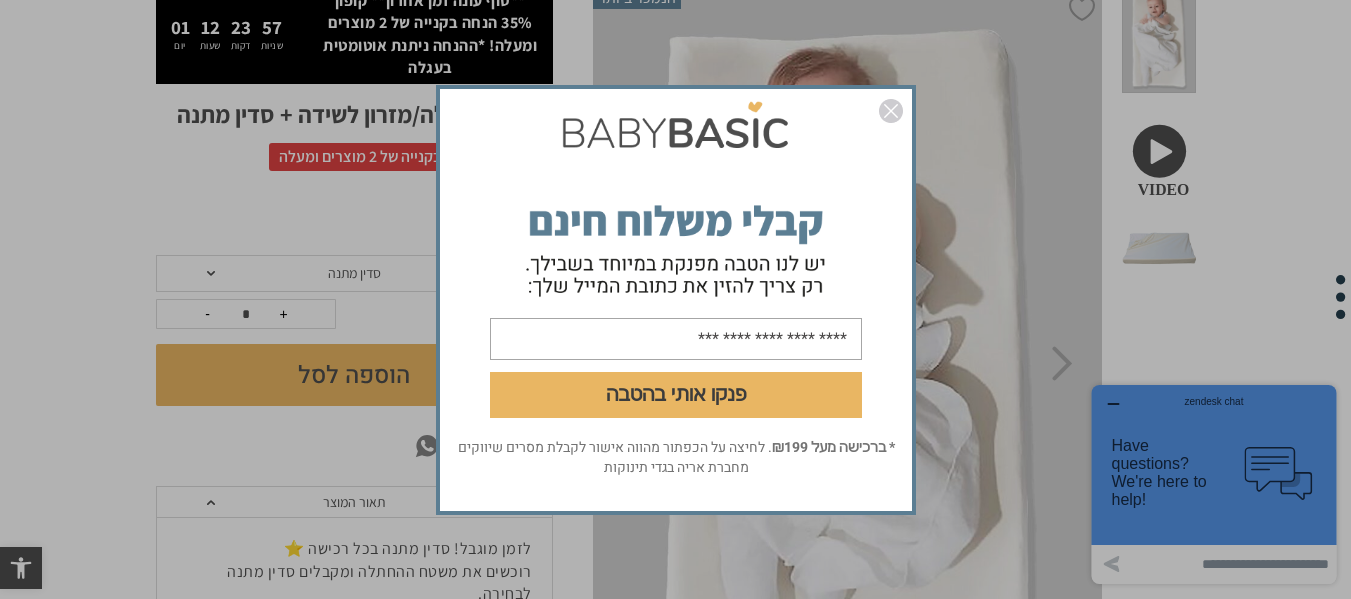 click on "פנקו אותי בהטבה" at bounding box center [676, 394] 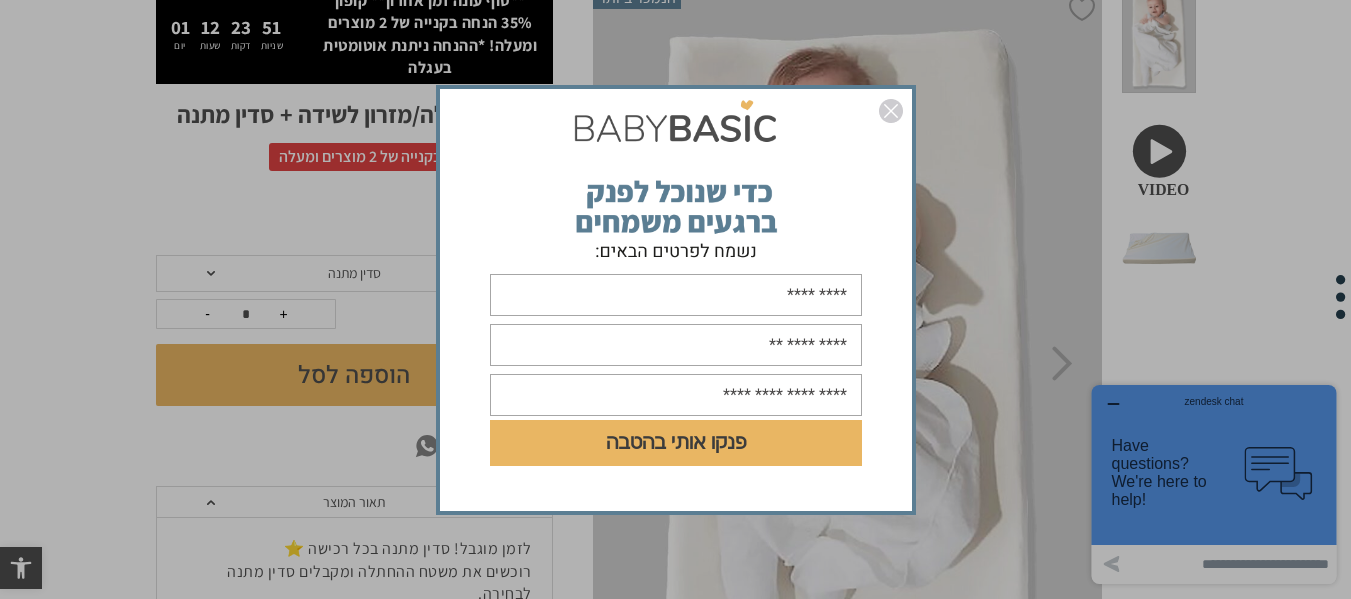 click at bounding box center [676, 295] 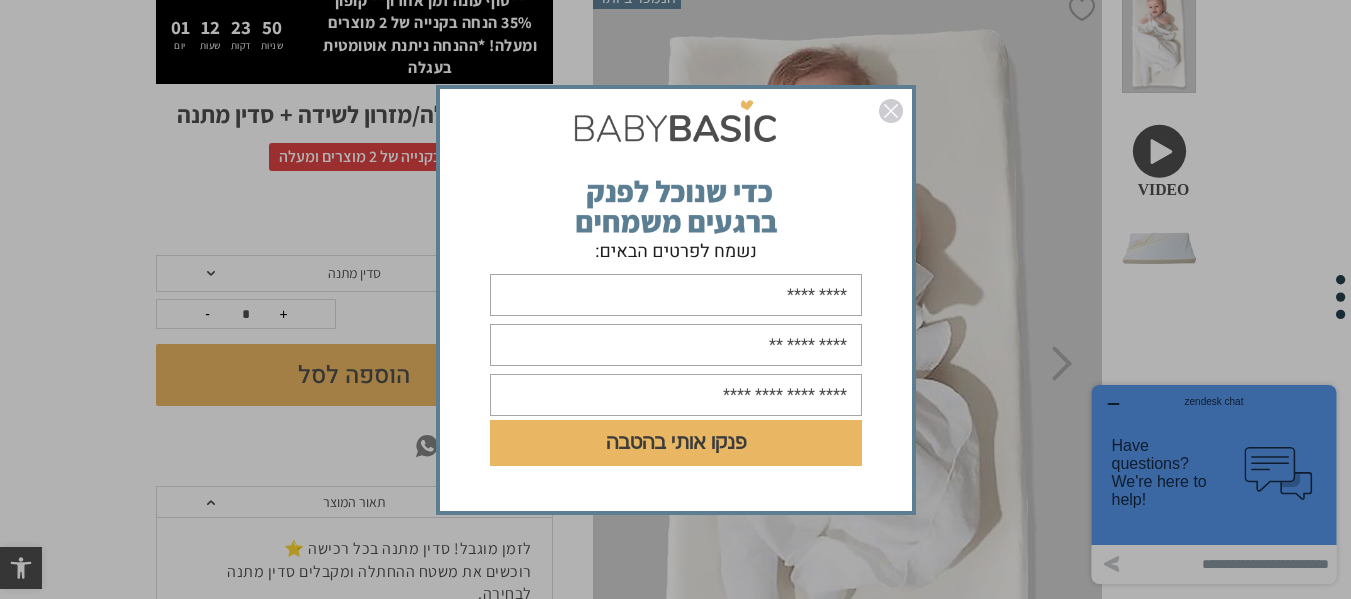 type on "*****" 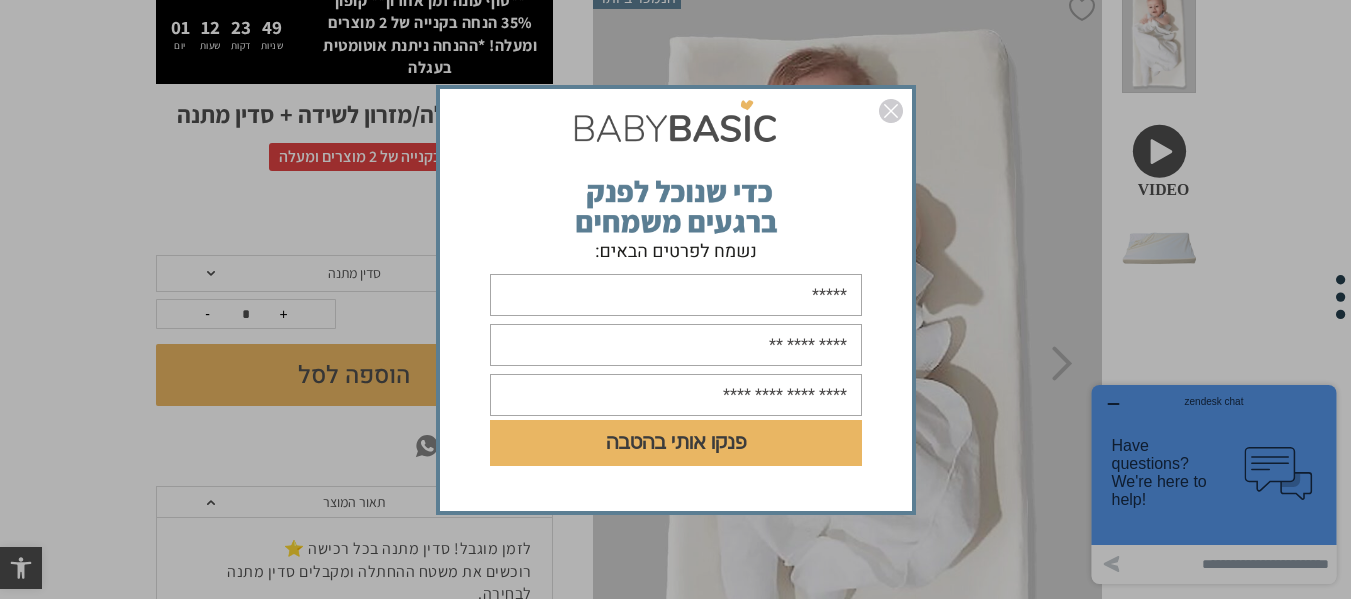 click at bounding box center [676, 345] 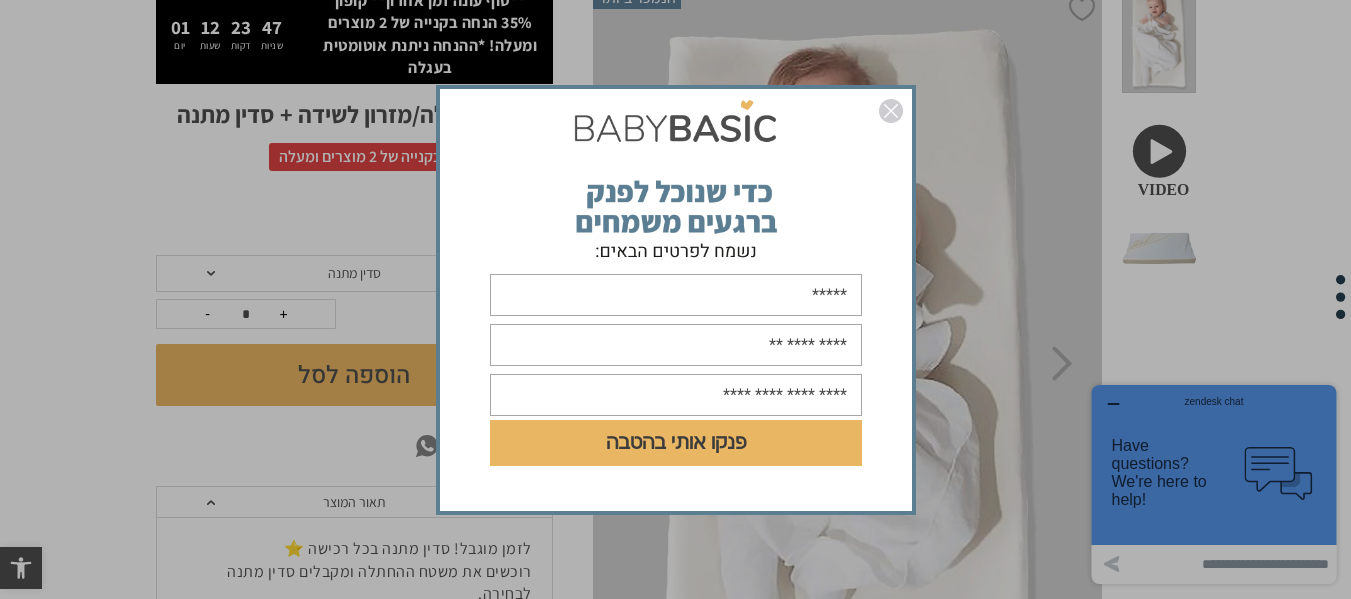 type on "**********" 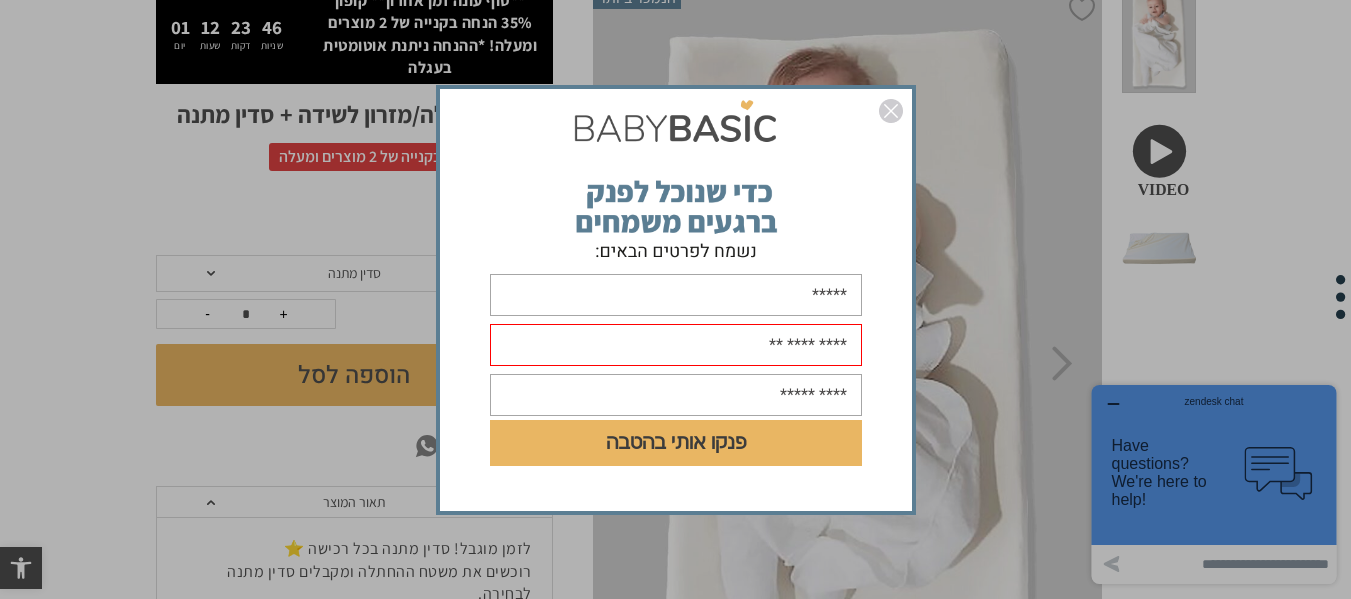 click at bounding box center [676, 395] 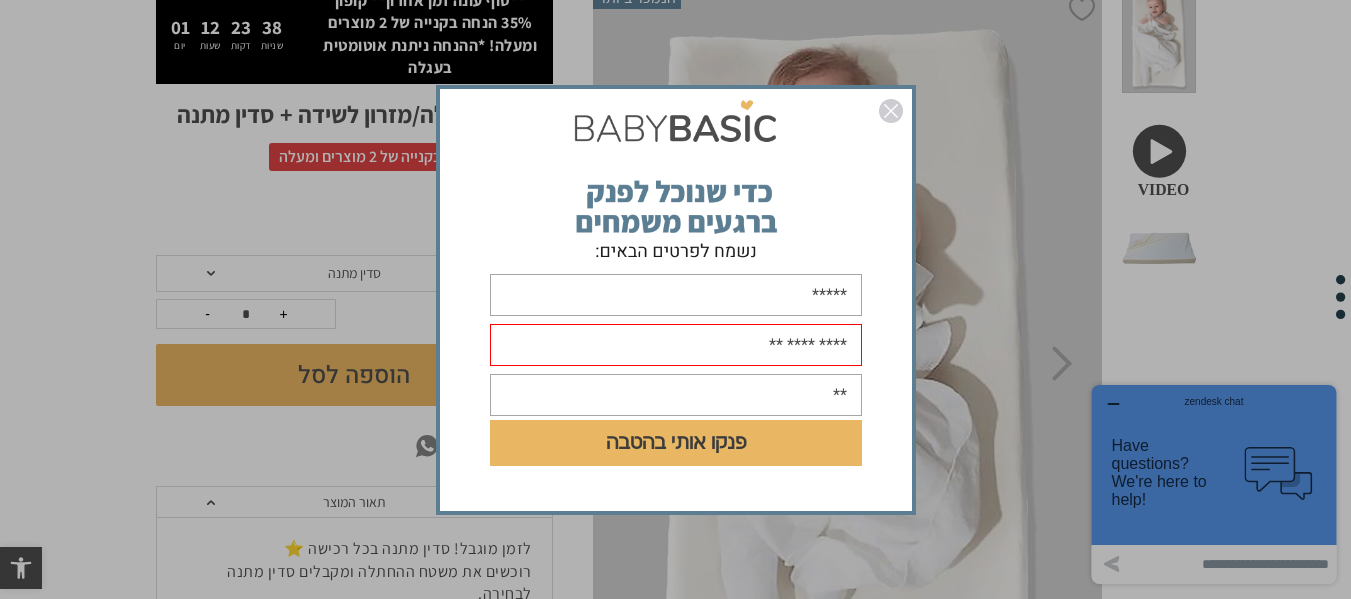 type on "*" 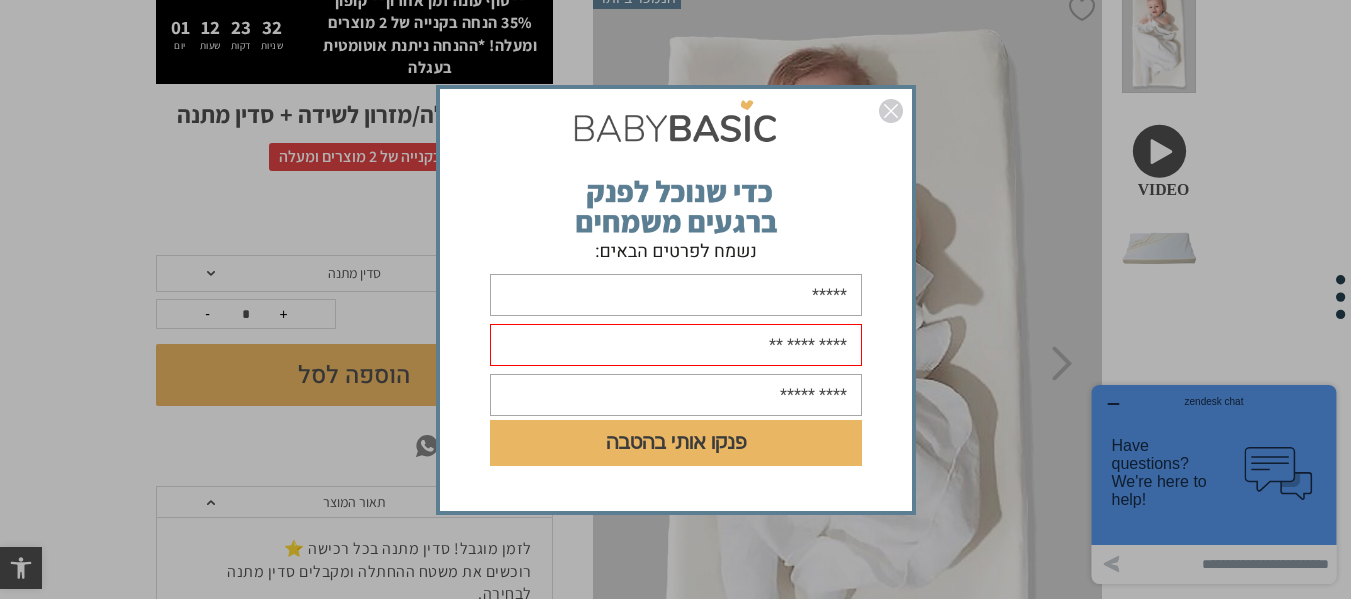type on "**********" 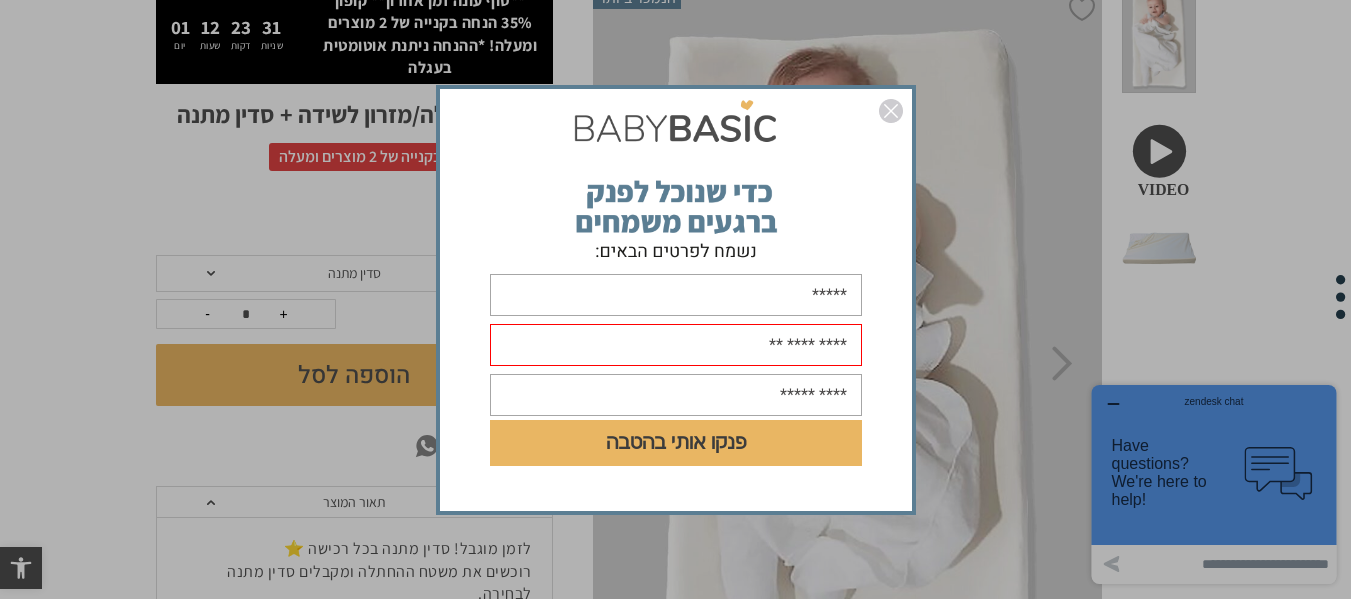 click on "פנקו אותי בהטבה" at bounding box center [676, 443] 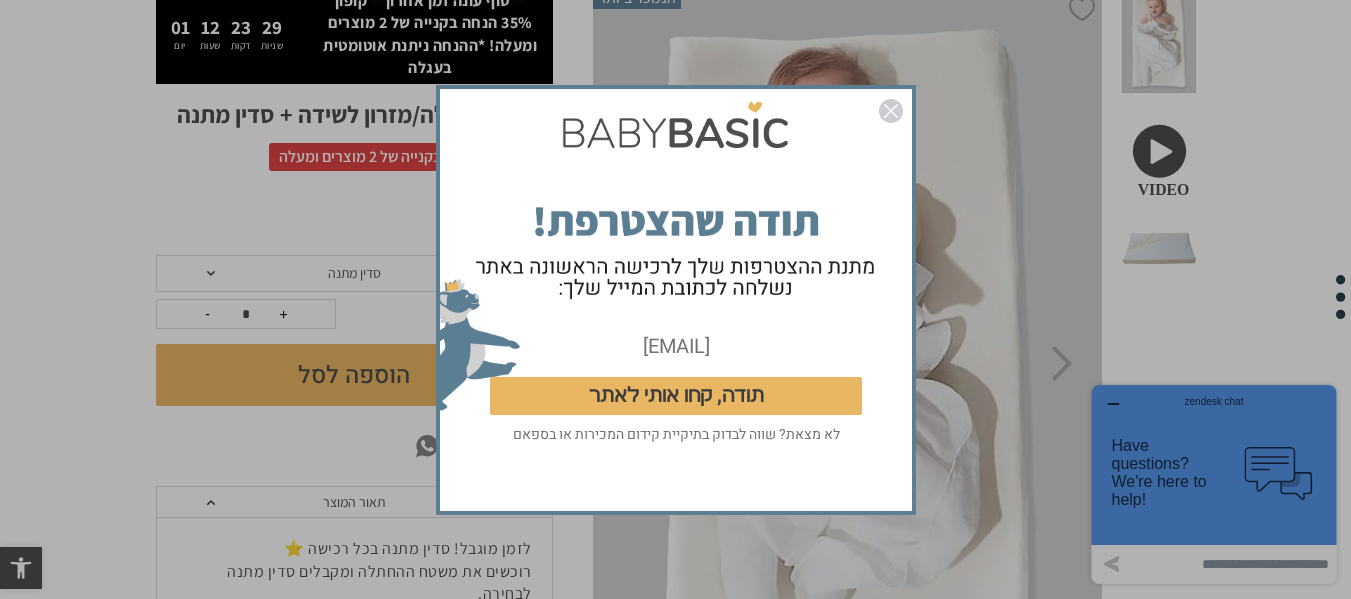 click on "[EMAIL]" at bounding box center [676, 346] 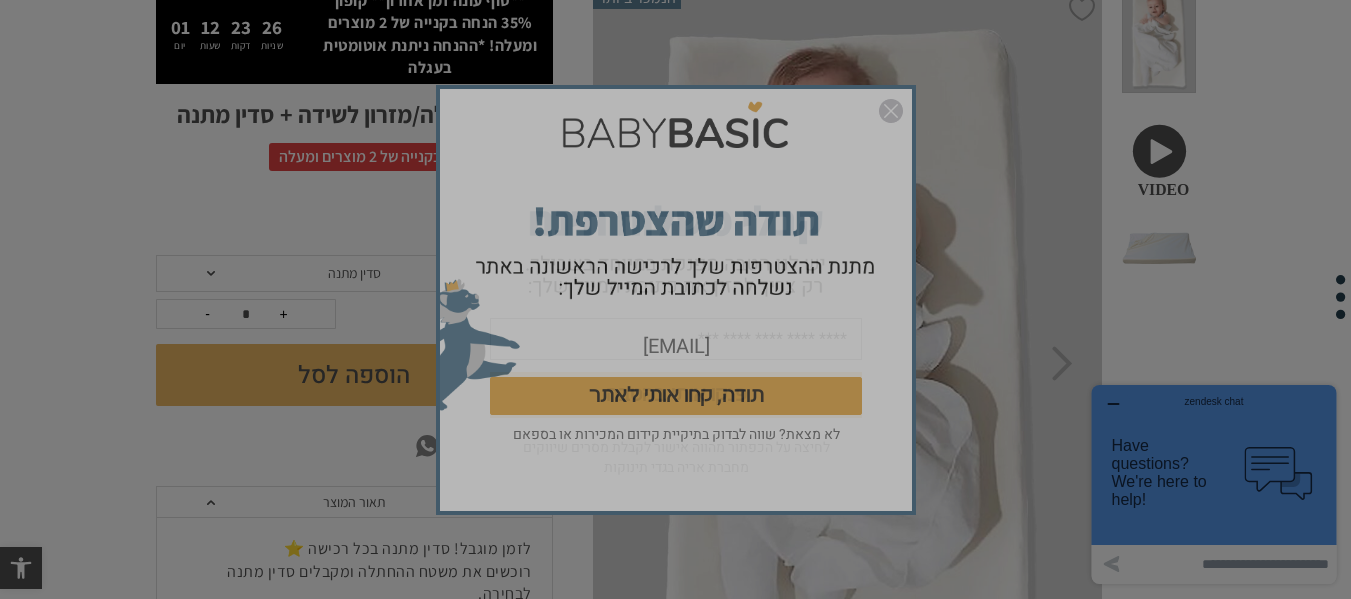 click on "**********" at bounding box center (676, 264) 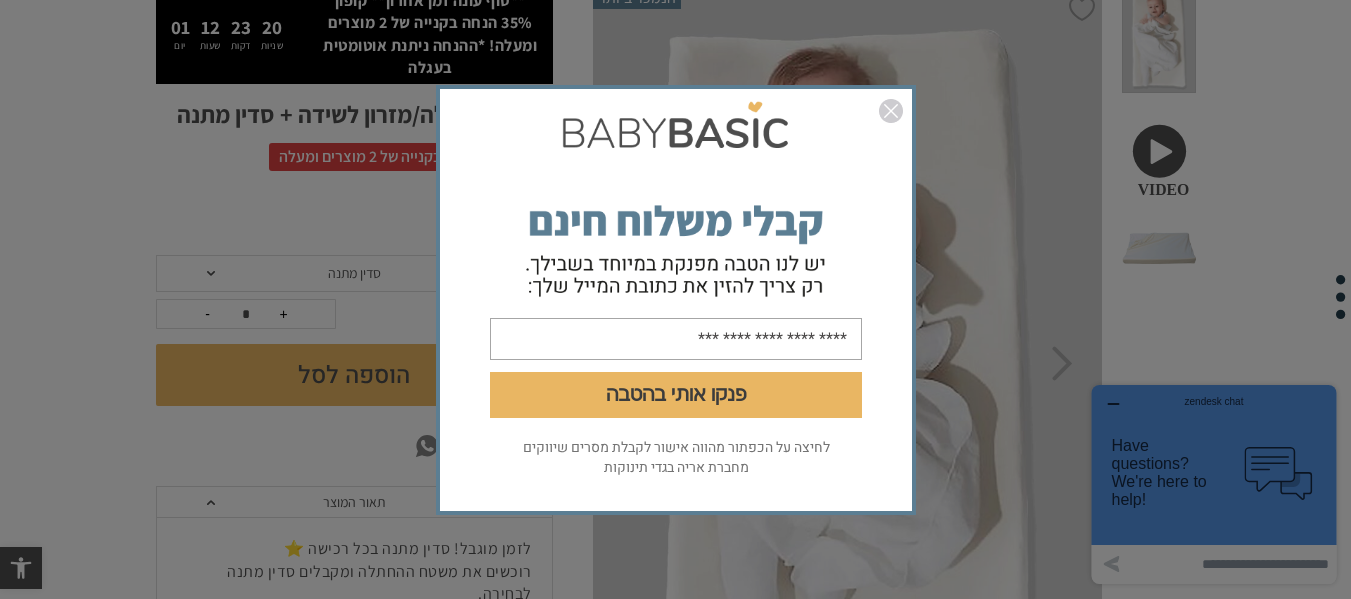 click at bounding box center (891, 111) 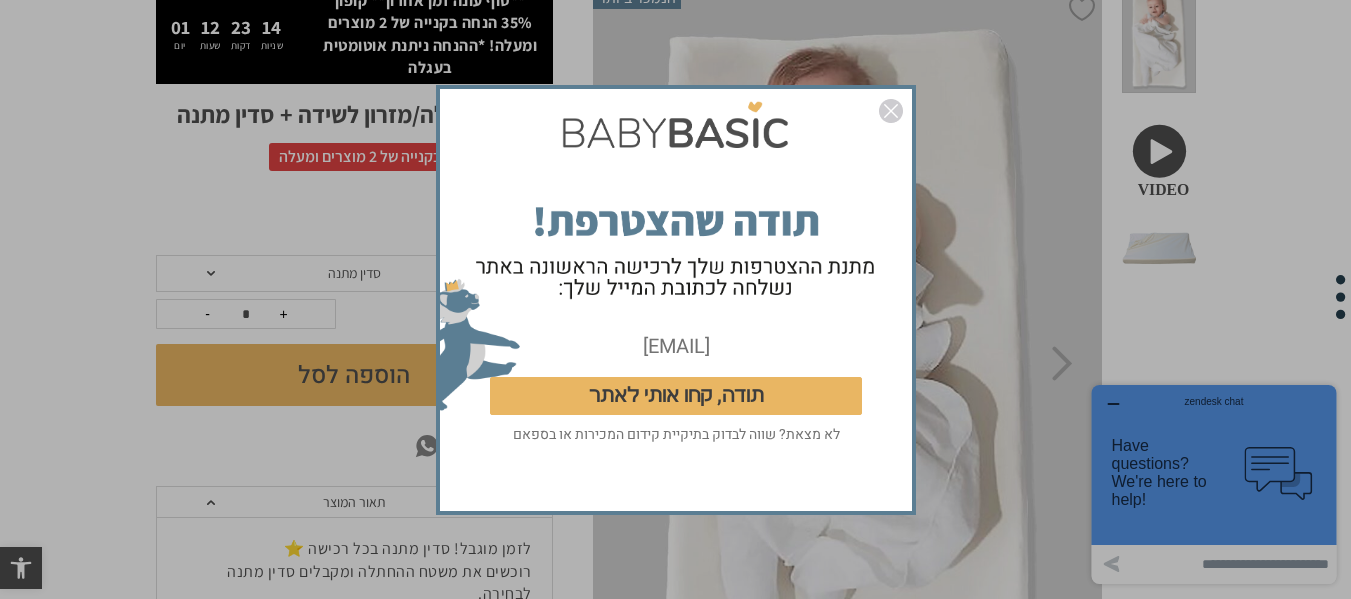 click at bounding box center (891, 111) 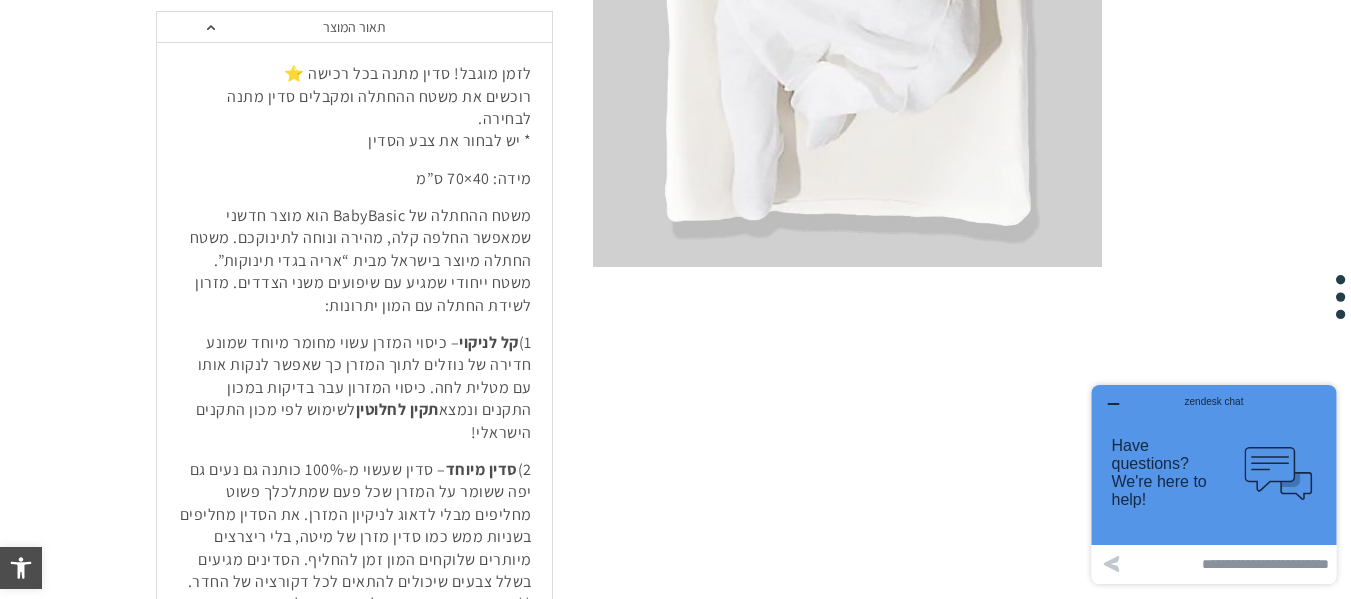scroll, scrollTop: 737, scrollLeft: 0, axis: vertical 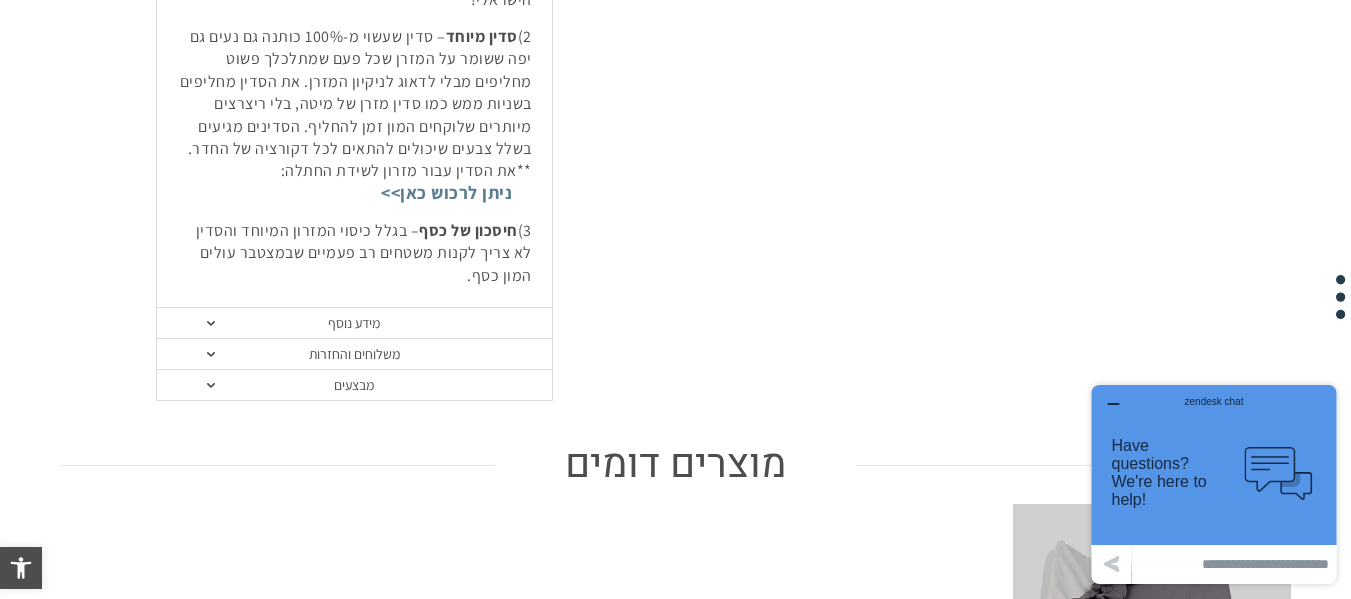 click on "מידע נוסף" at bounding box center (354, 323) 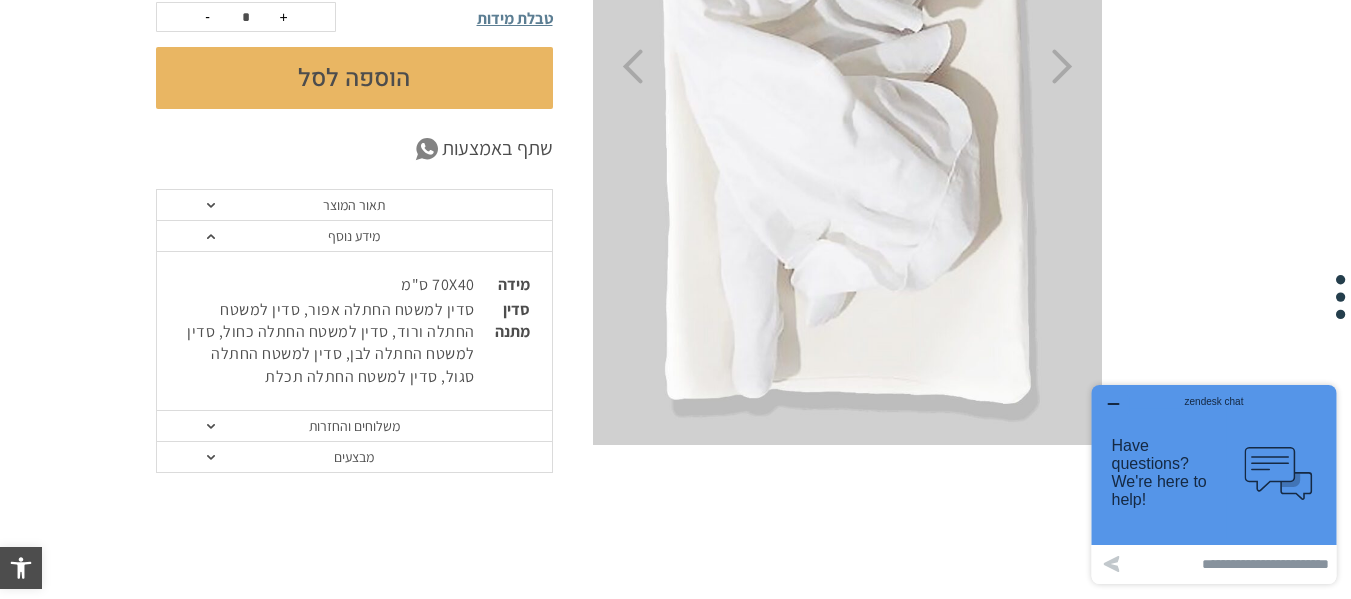scroll, scrollTop: 555, scrollLeft: 0, axis: vertical 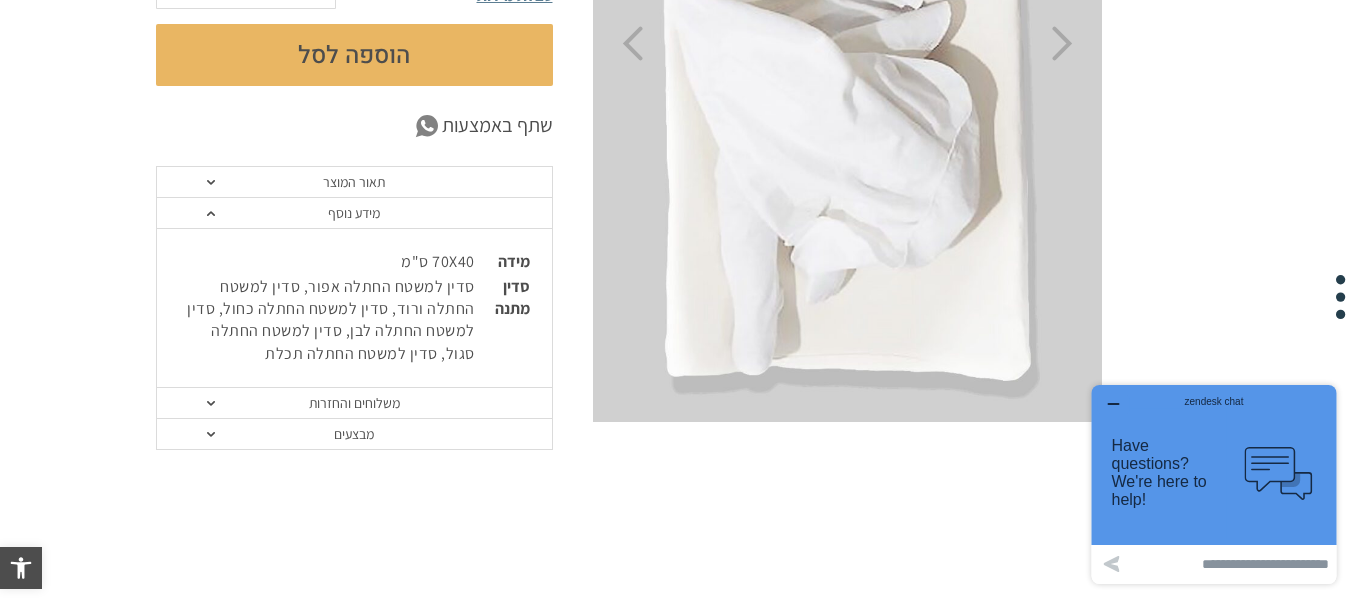 click on "משלוחים והחזרות" at bounding box center (354, 403) 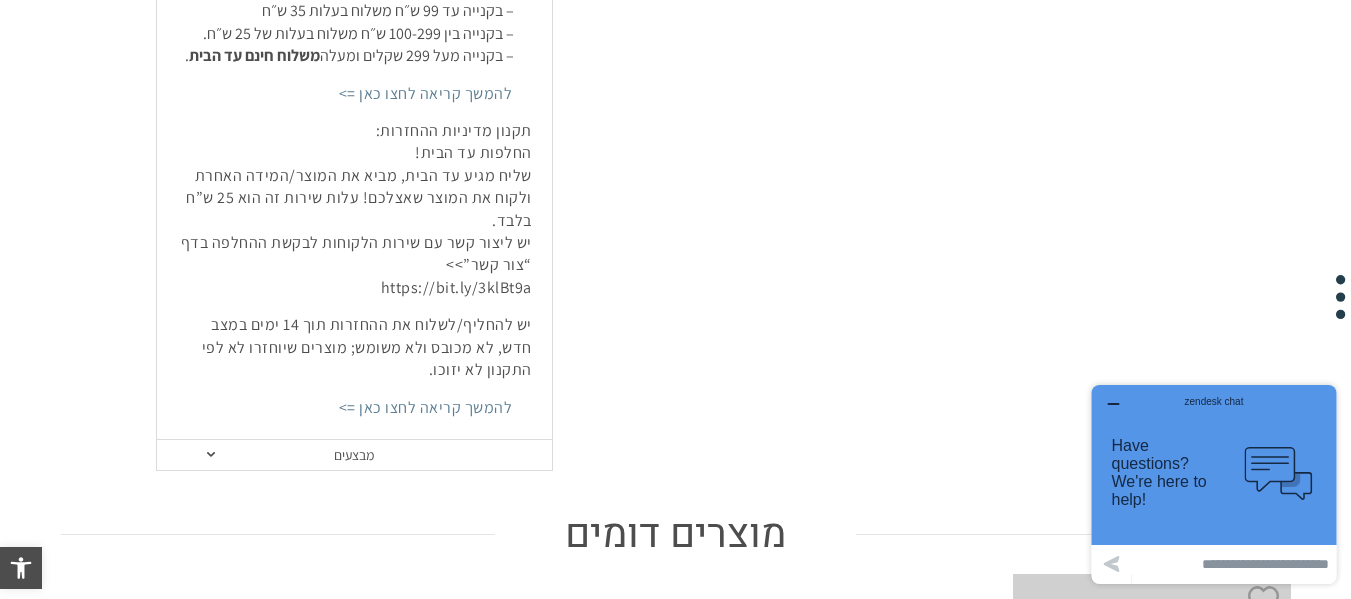 scroll, scrollTop: 989, scrollLeft: 0, axis: vertical 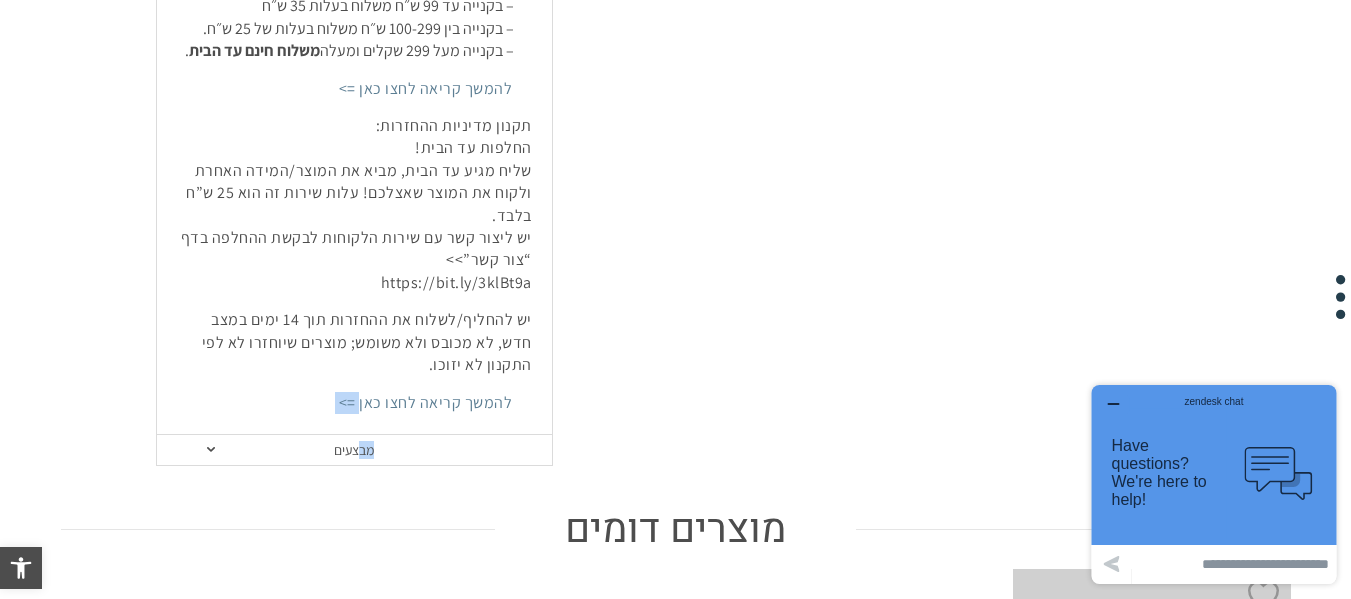 drag, startPoint x: 364, startPoint y: 411, endPoint x: 359, endPoint y: 428, distance: 17.720045 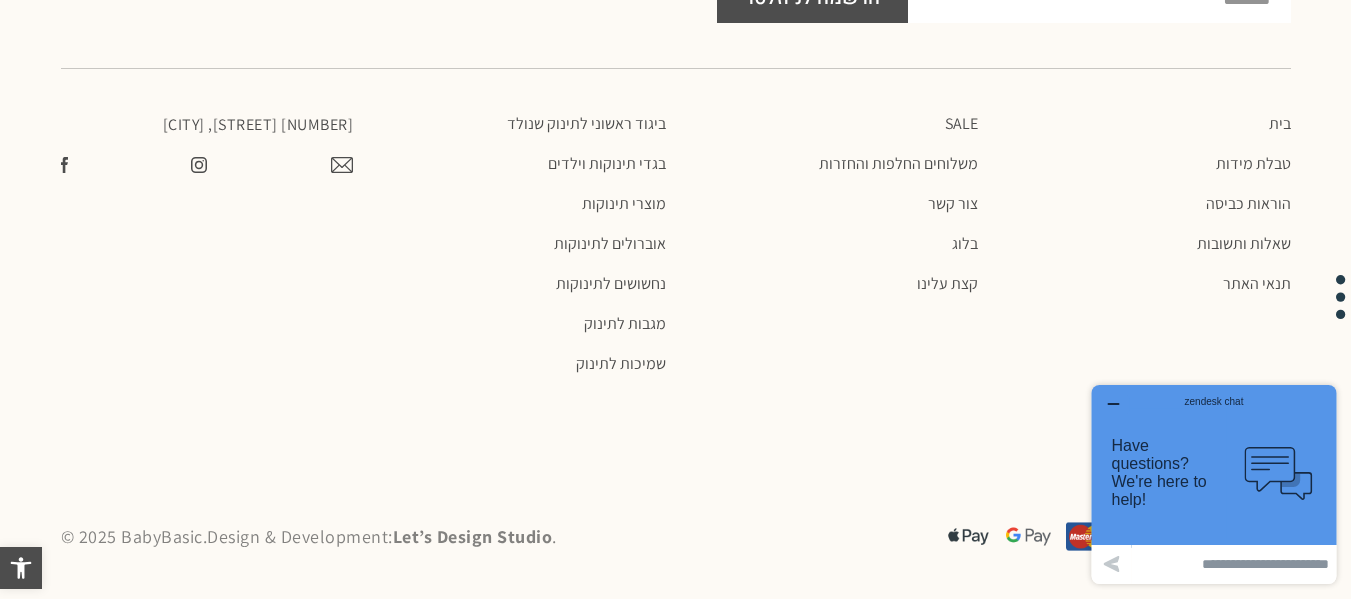 scroll, scrollTop: 0, scrollLeft: 0, axis: both 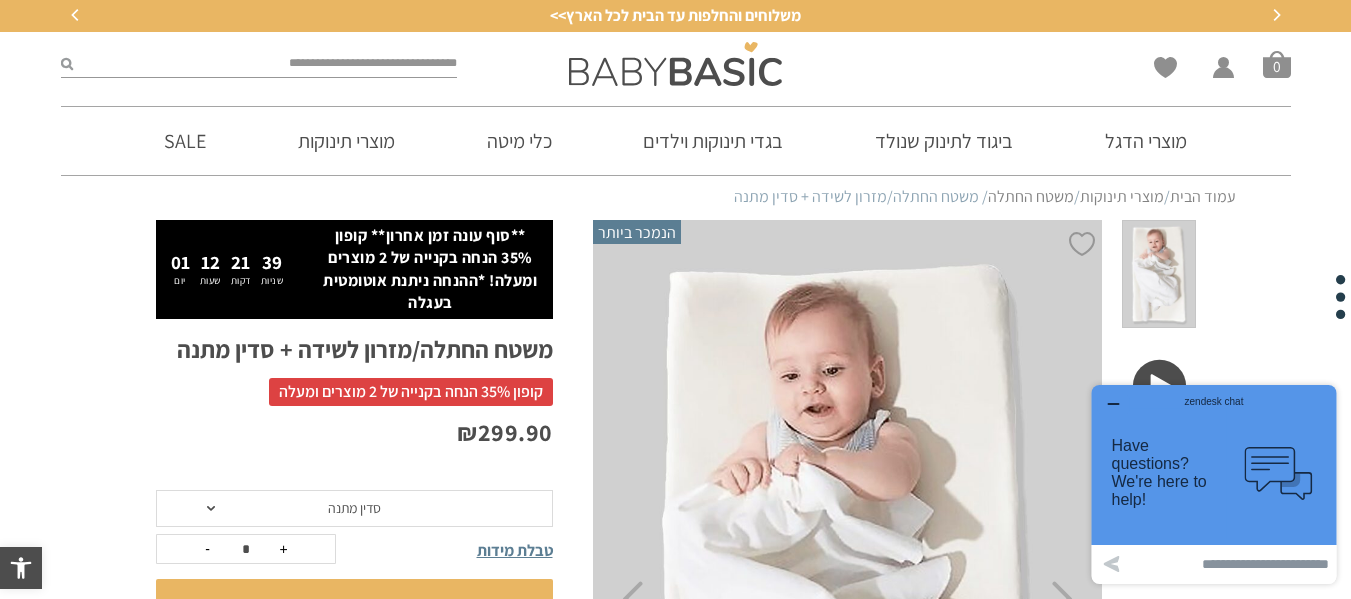 click on "zendesk chat" at bounding box center (1214, 398) 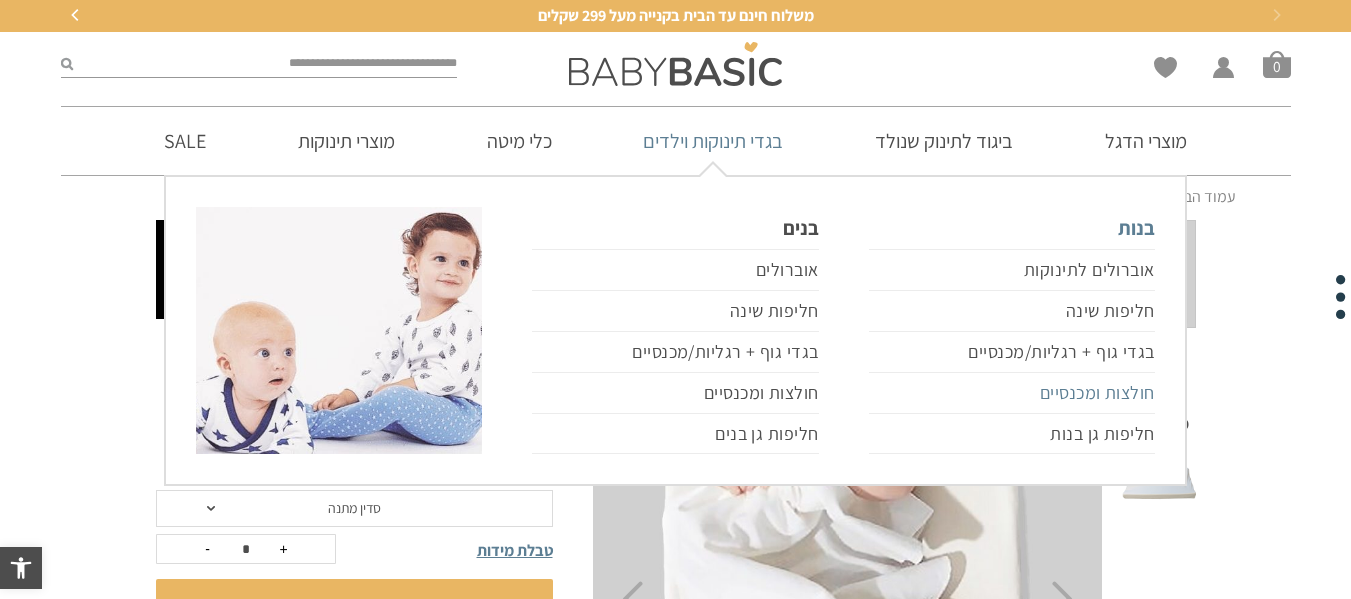 scroll, scrollTop: 0, scrollLeft: 0, axis: both 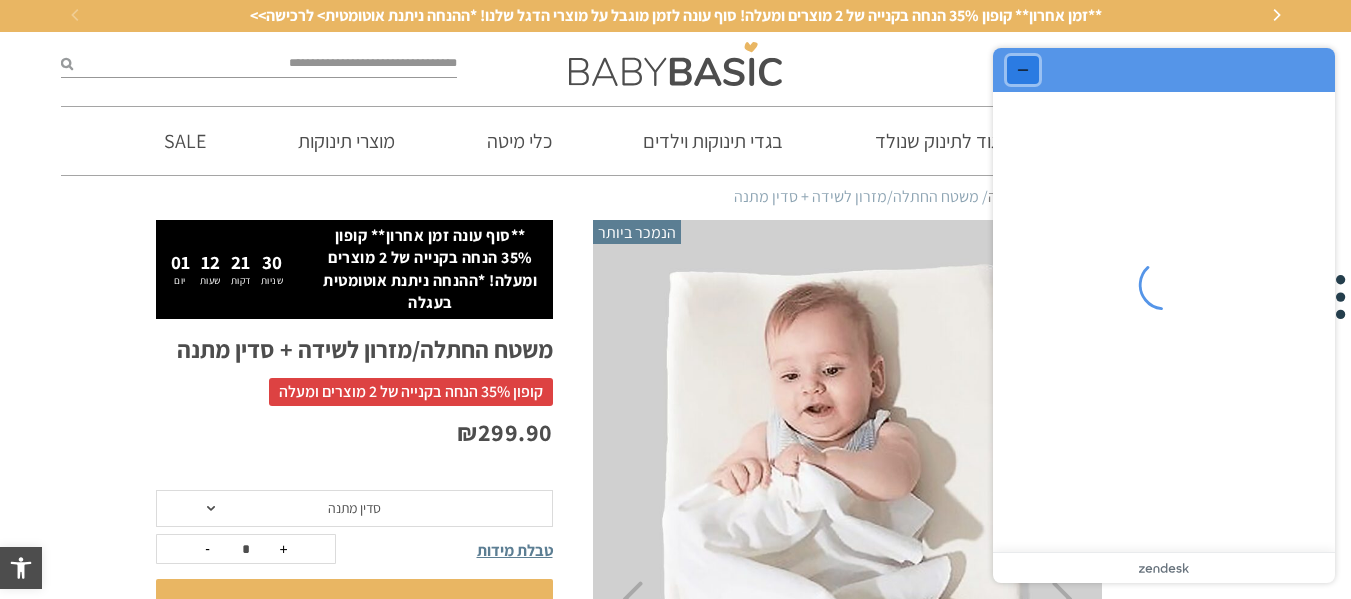 click 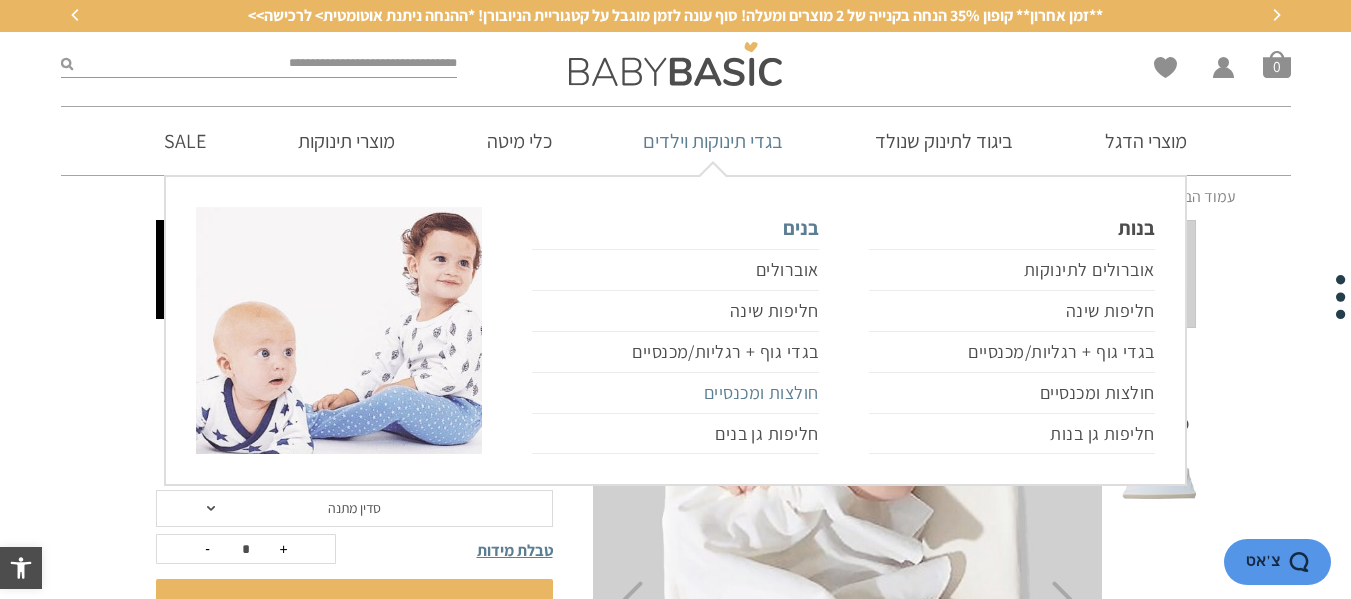 click on "חולצות ומכנסיים" at bounding box center [675, 393] 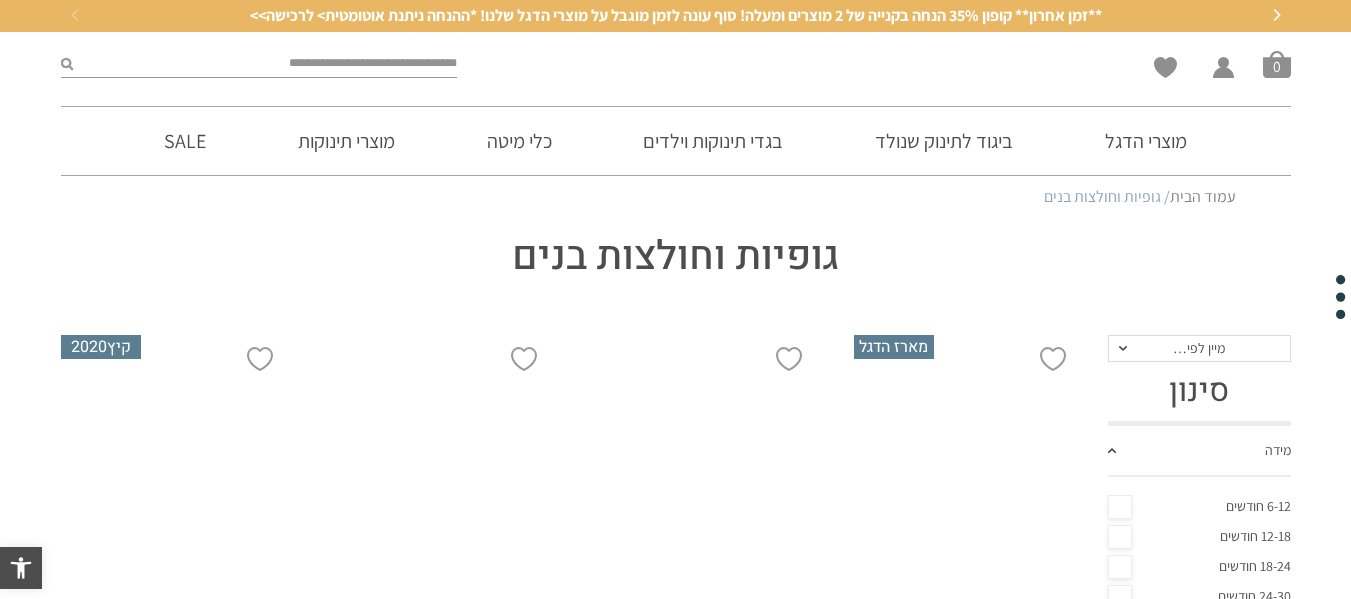 scroll, scrollTop: 0, scrollLeft: 0, axis: both 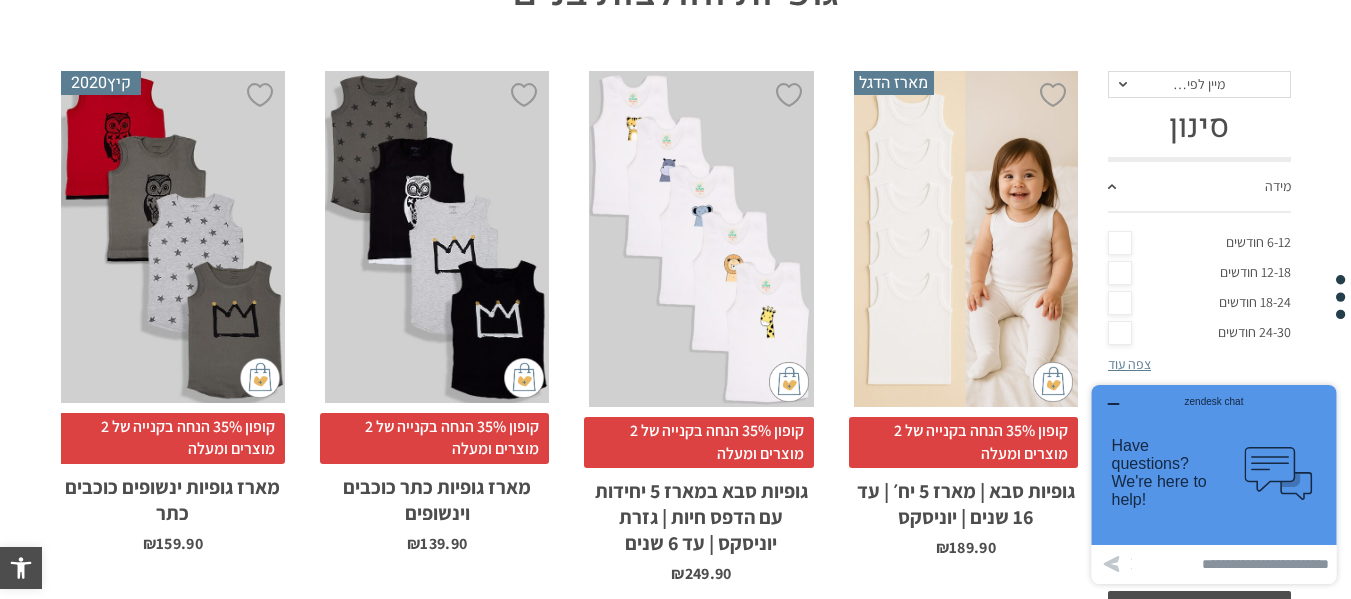 click on "6-12 חודשים" at bounding box center [1199, 243] 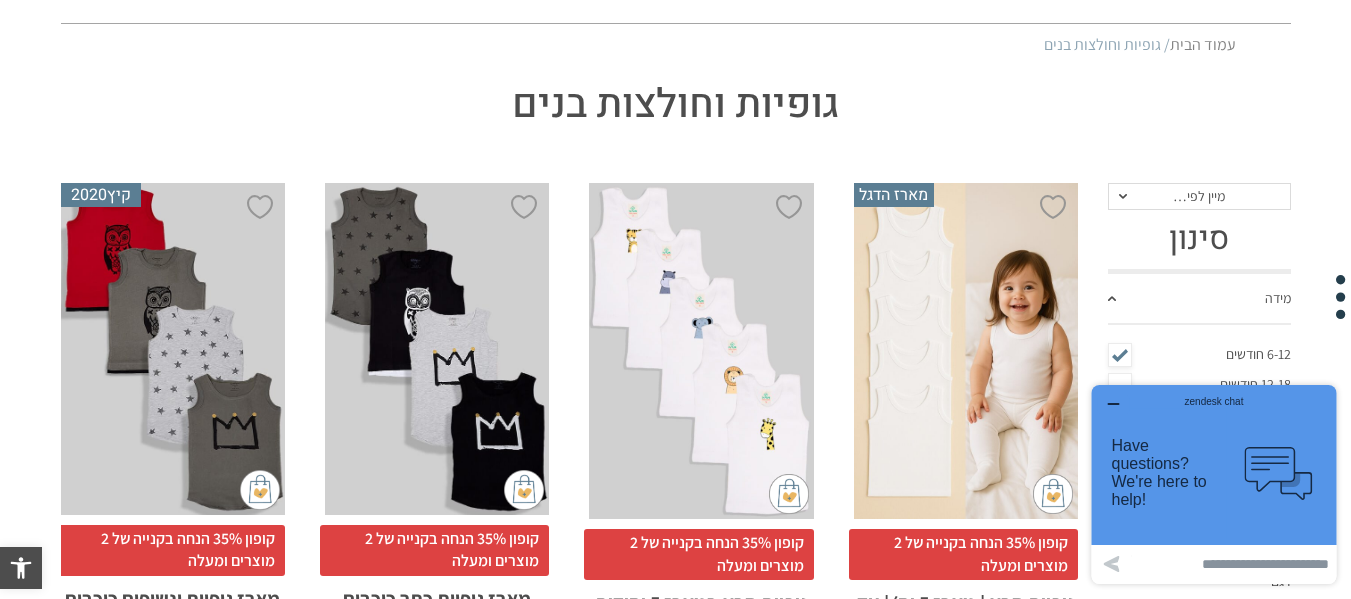 scroll, scrollTop: 294, scrollLeft: 0, axis: vertical 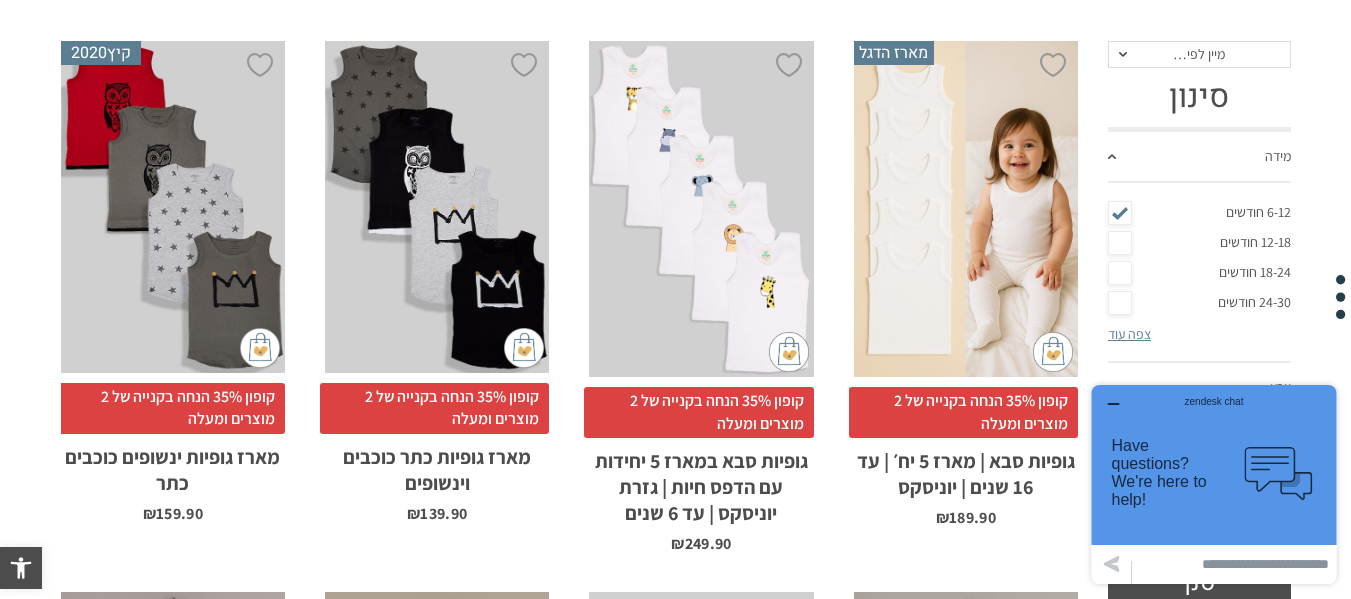 click 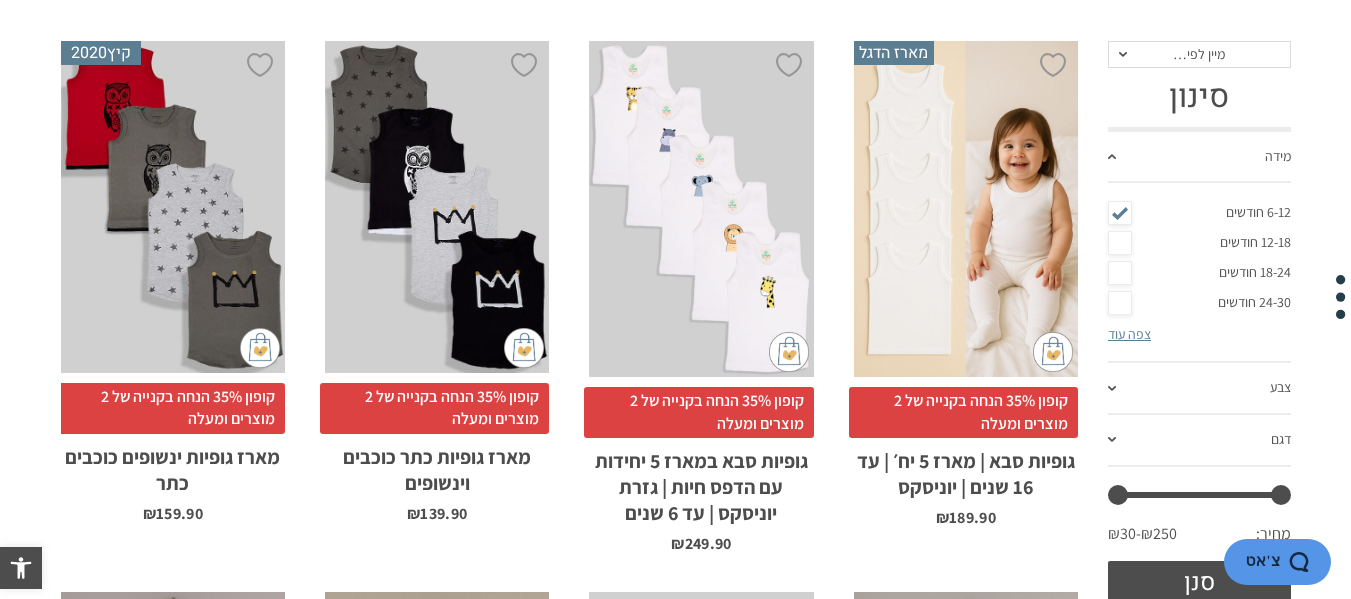 click on "מיין לפי…" at bounding box center [1199, 55] 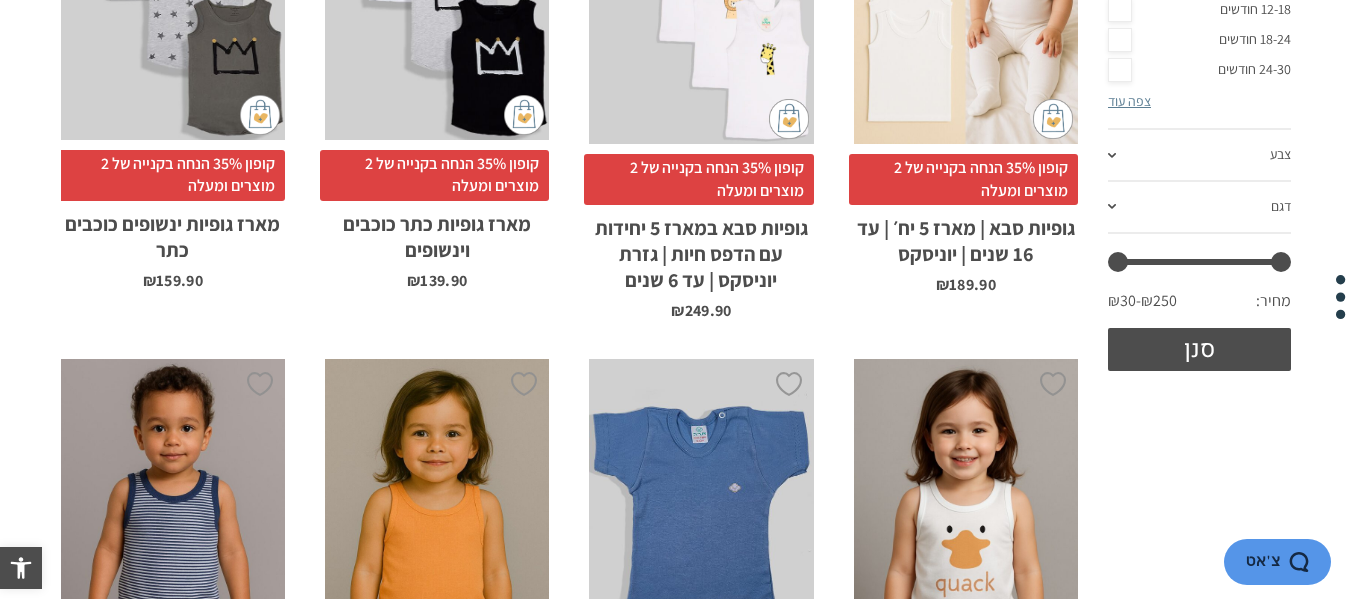 click at bounding box center (1112, 206) 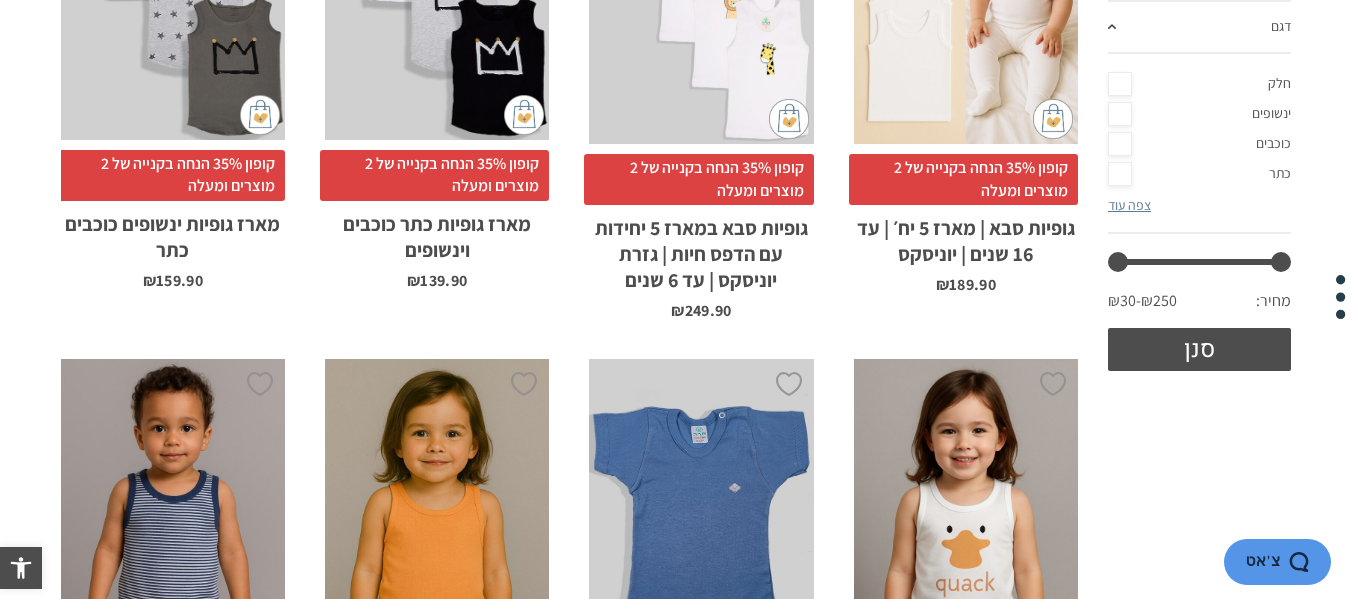 scroll, scrollTop: 501, scrollLeft: 0, axis: vertical 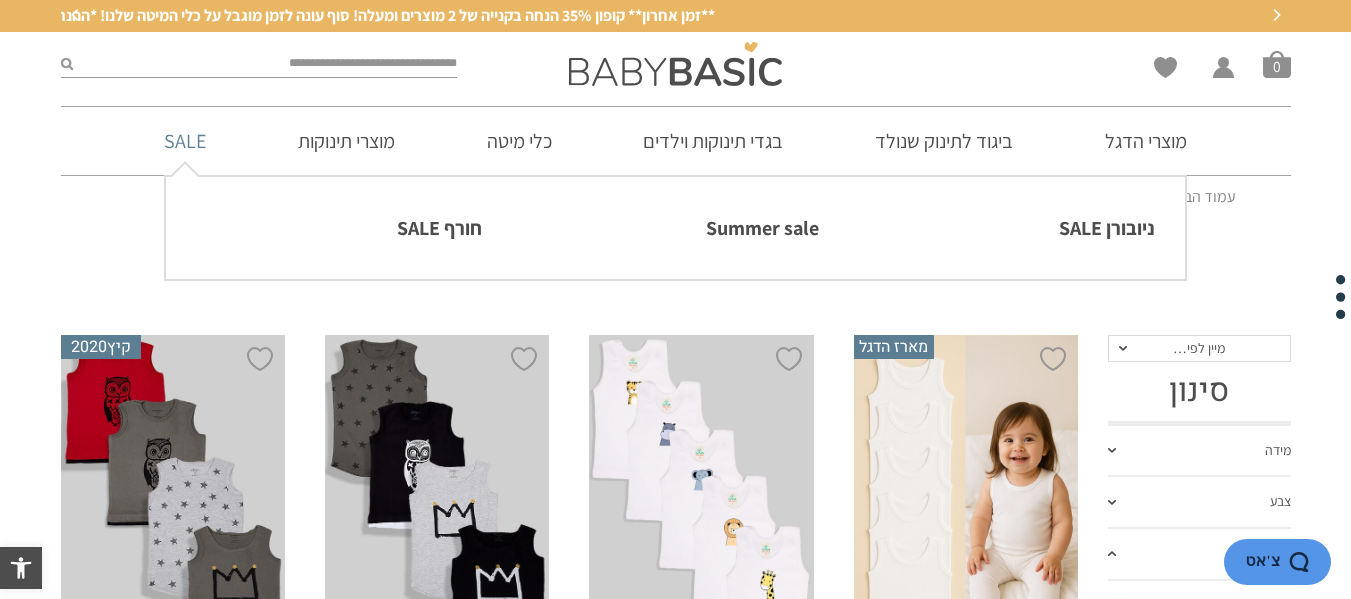 click on "SALE" at bounding box center [185, 141] 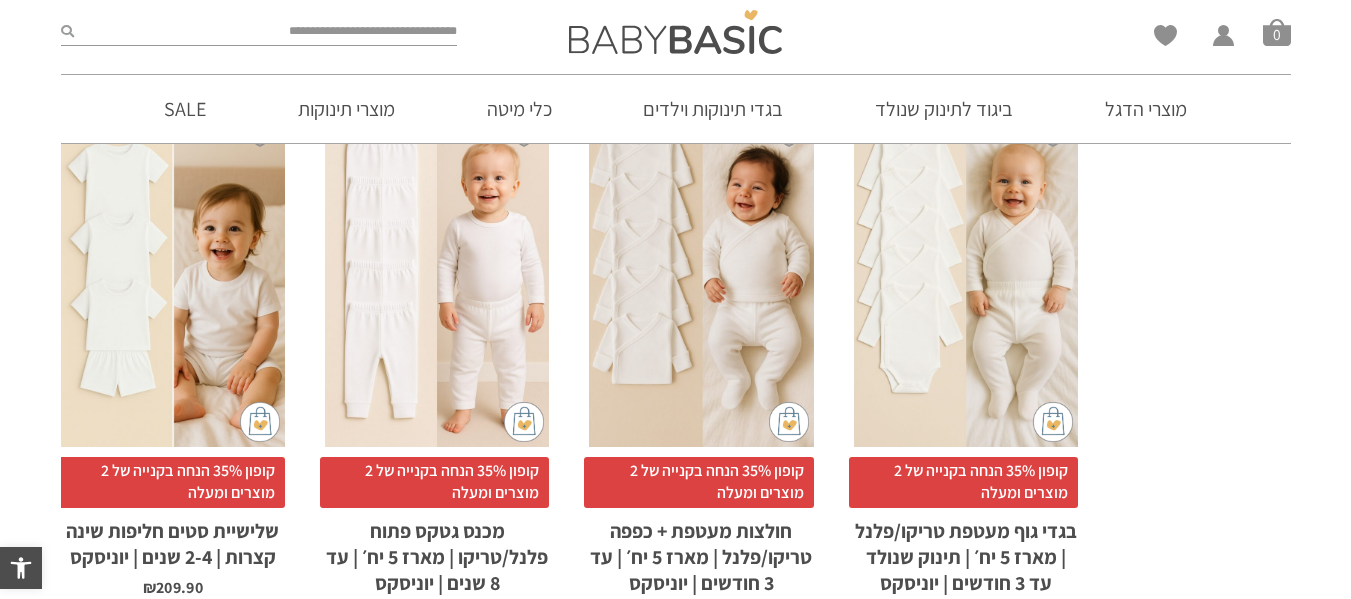 scroll, scrollTop: 904, scrollLeft: 0, axis: vertical 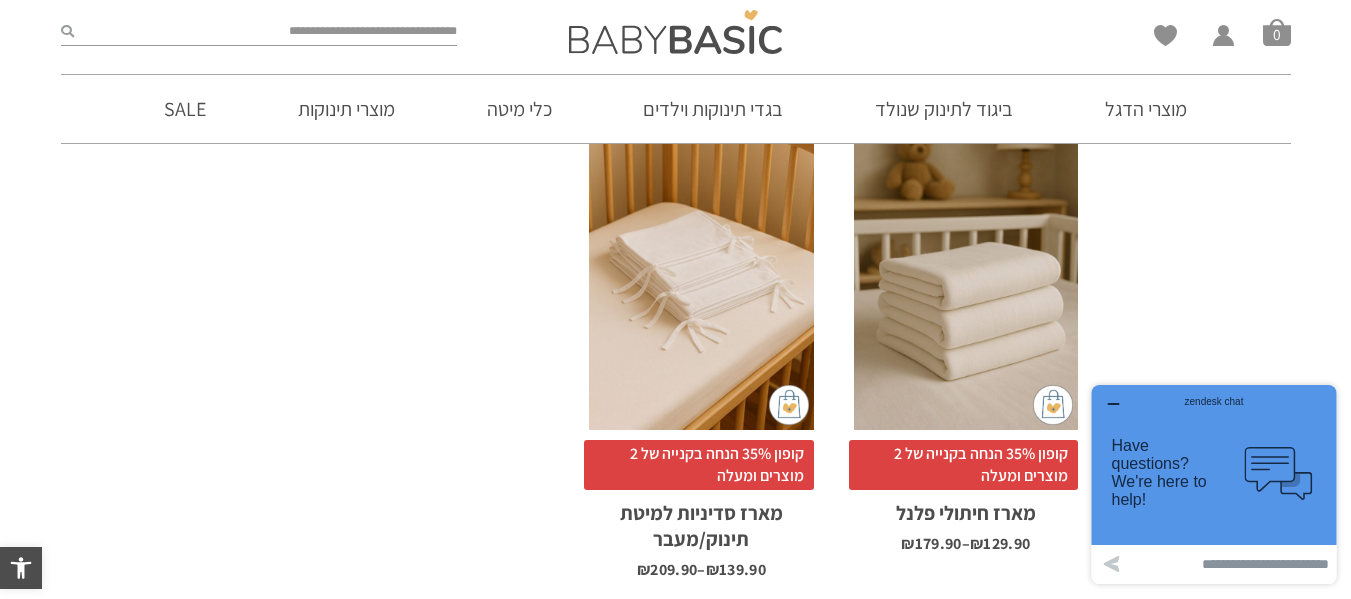 click 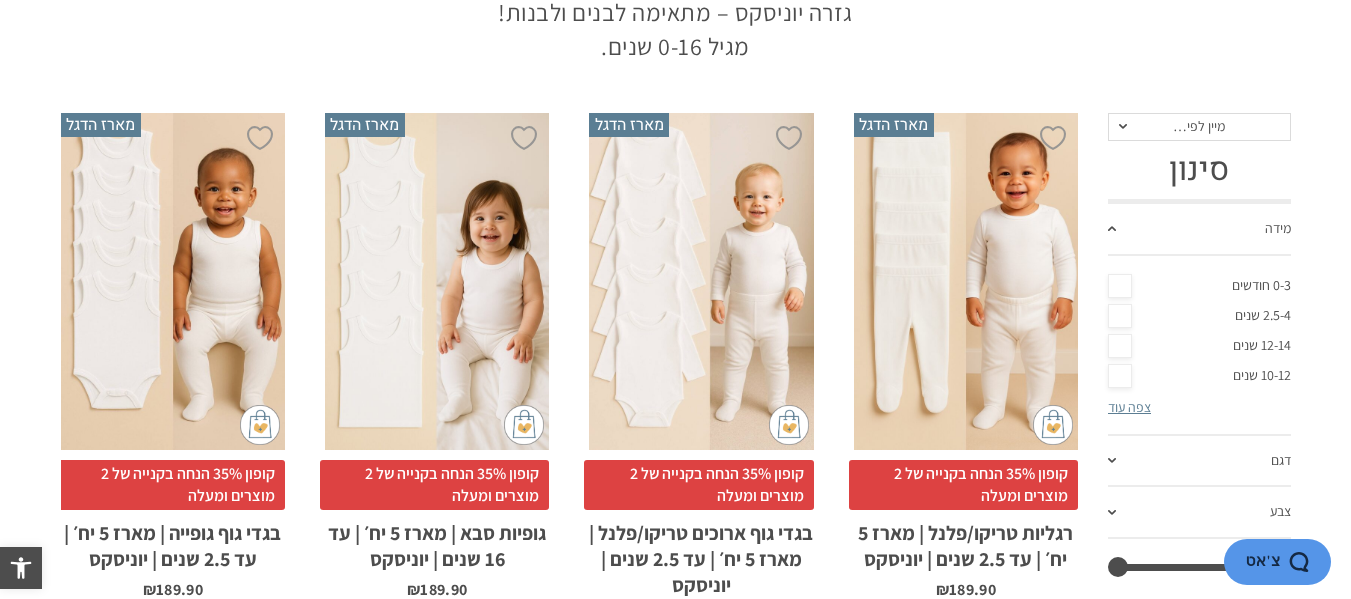 scroll, scrollTop: 0, scrollLeft: 0, axis: both 